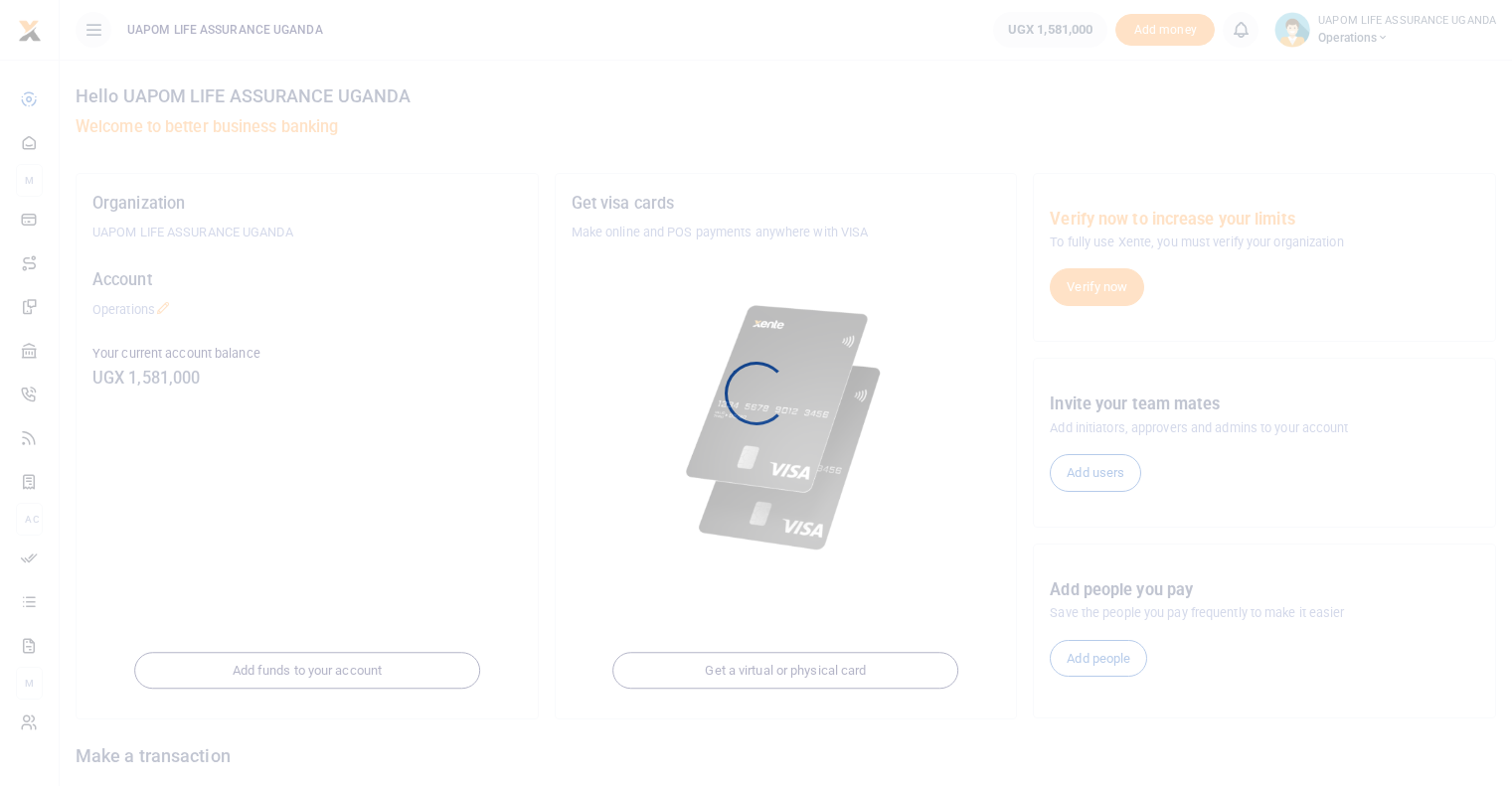scroll, scrollTop: 0, scrollLeft: 0, axis: both 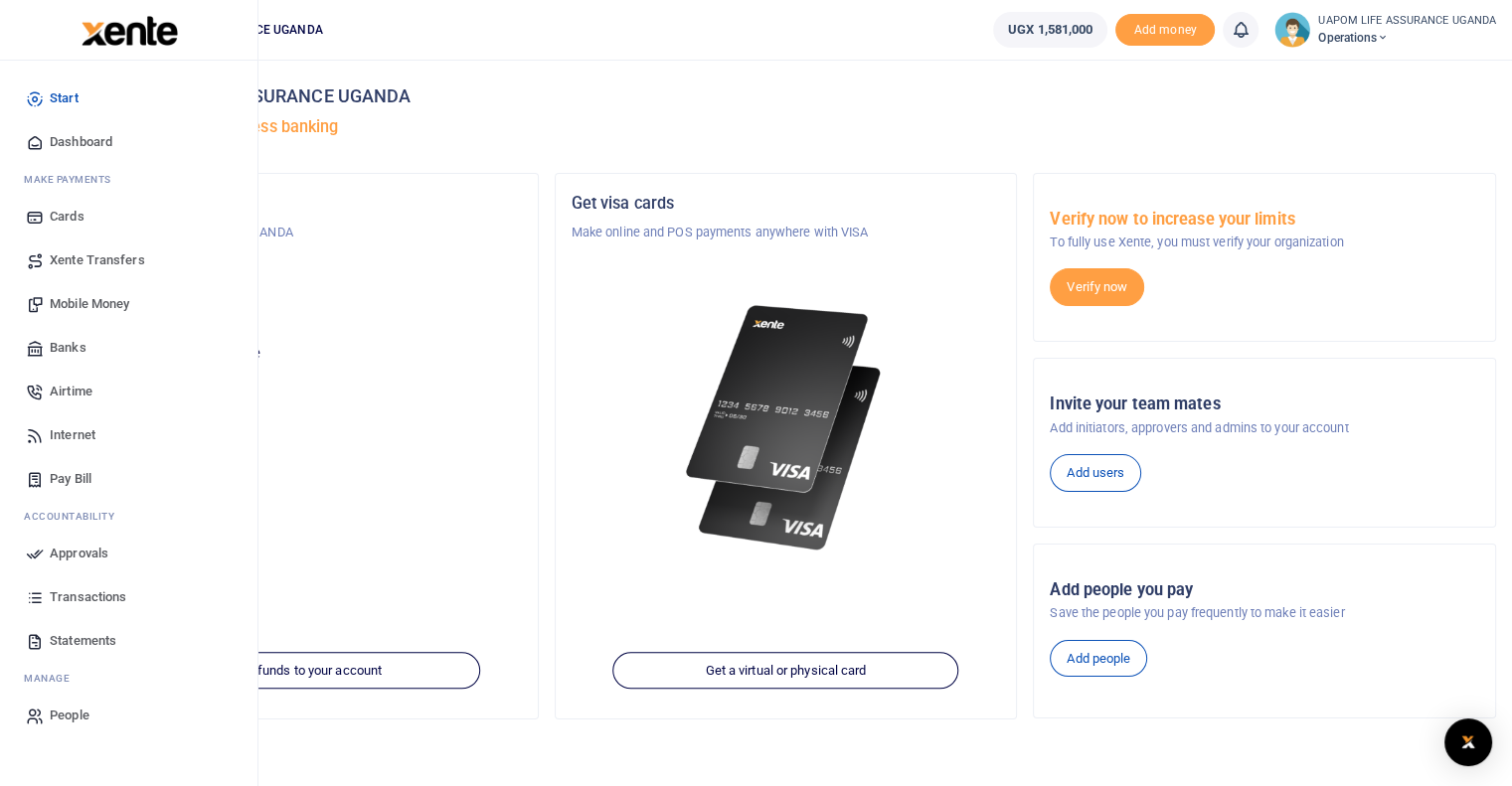 click on "Internet" at bounding box center (73, 435) 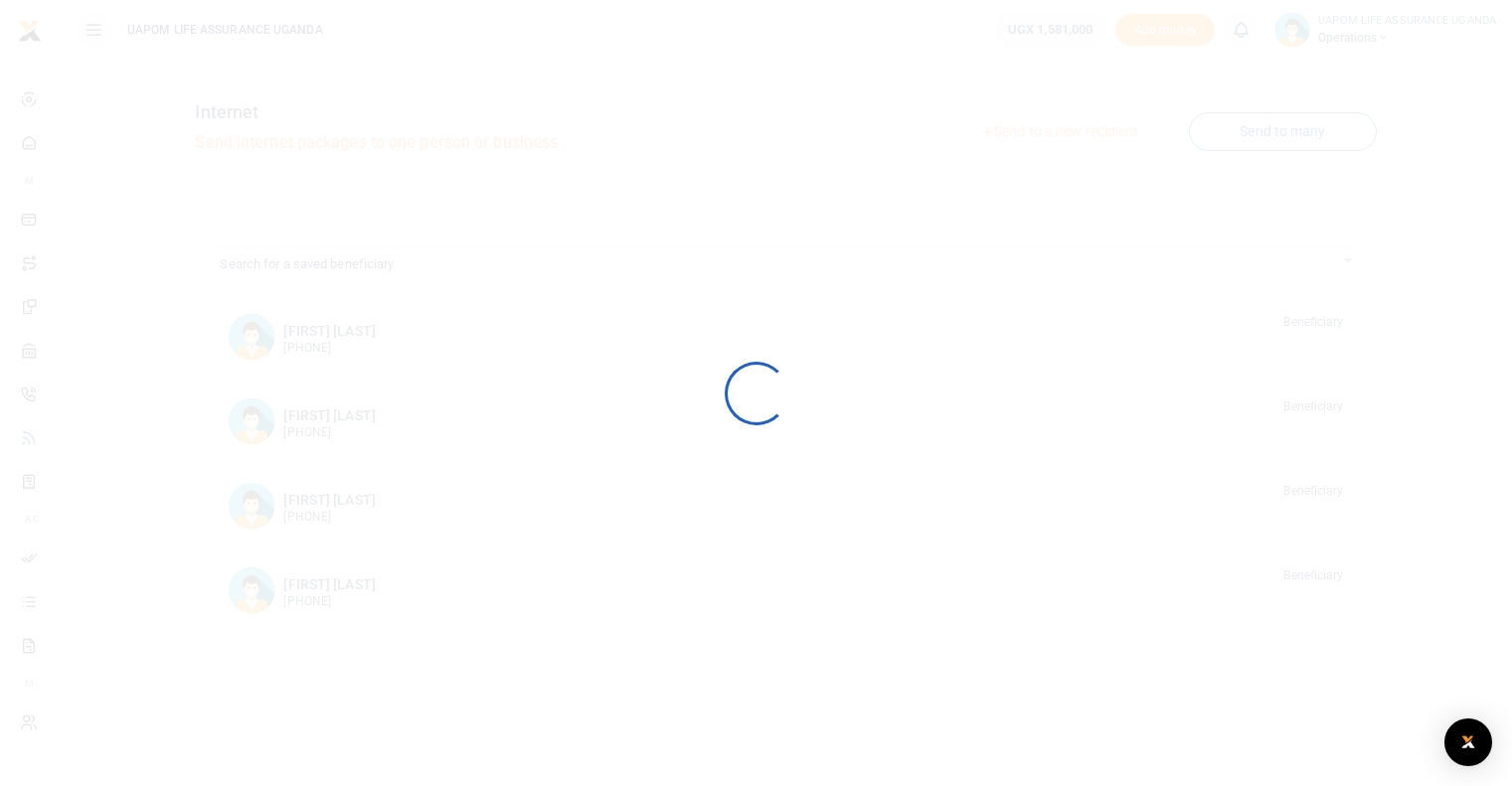 scroll, scrollTop: 0, scrollLeft: 0, axis: both 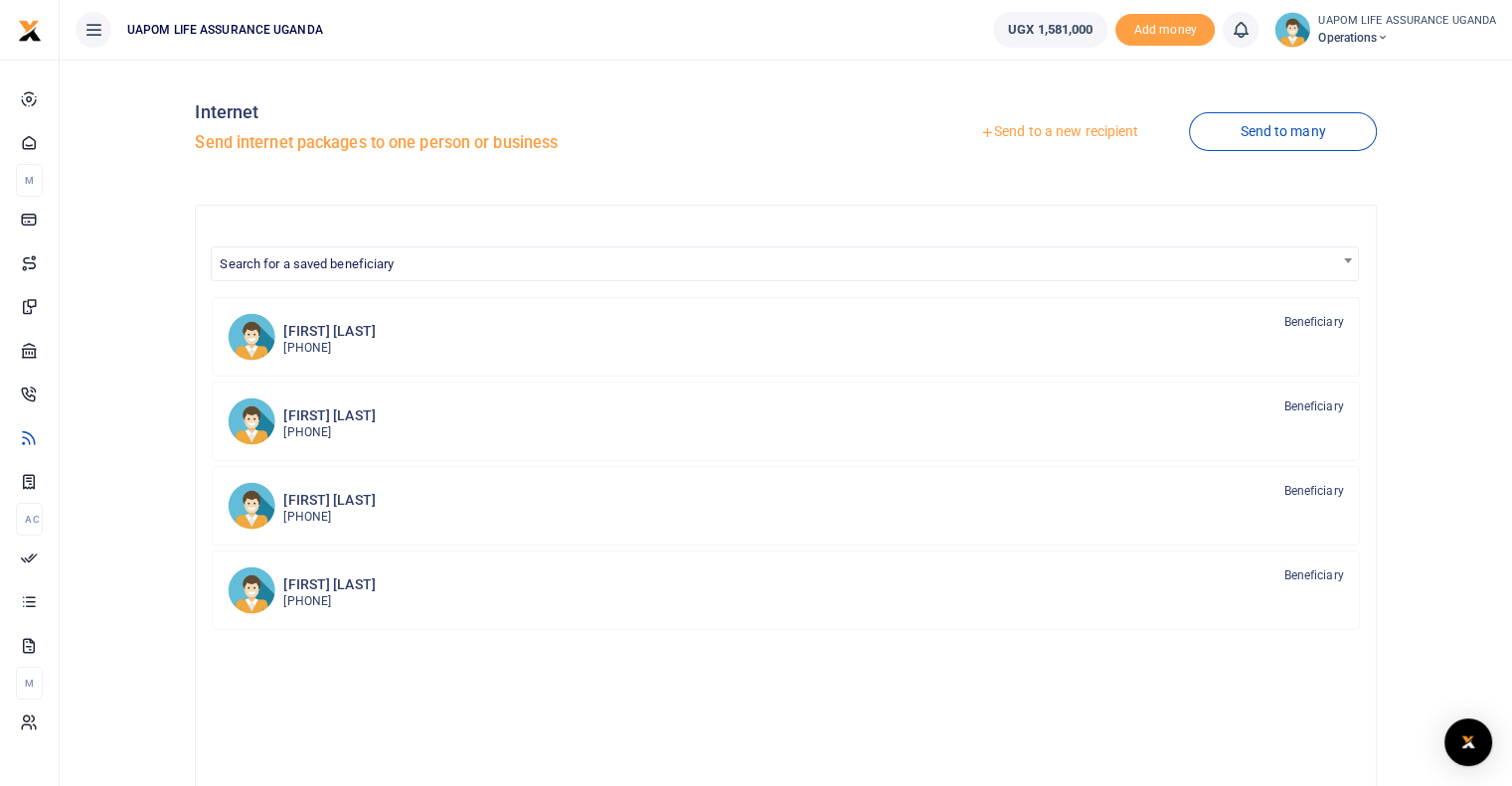 click on "Send to a new recipient" at bounding box center [1059, 132] 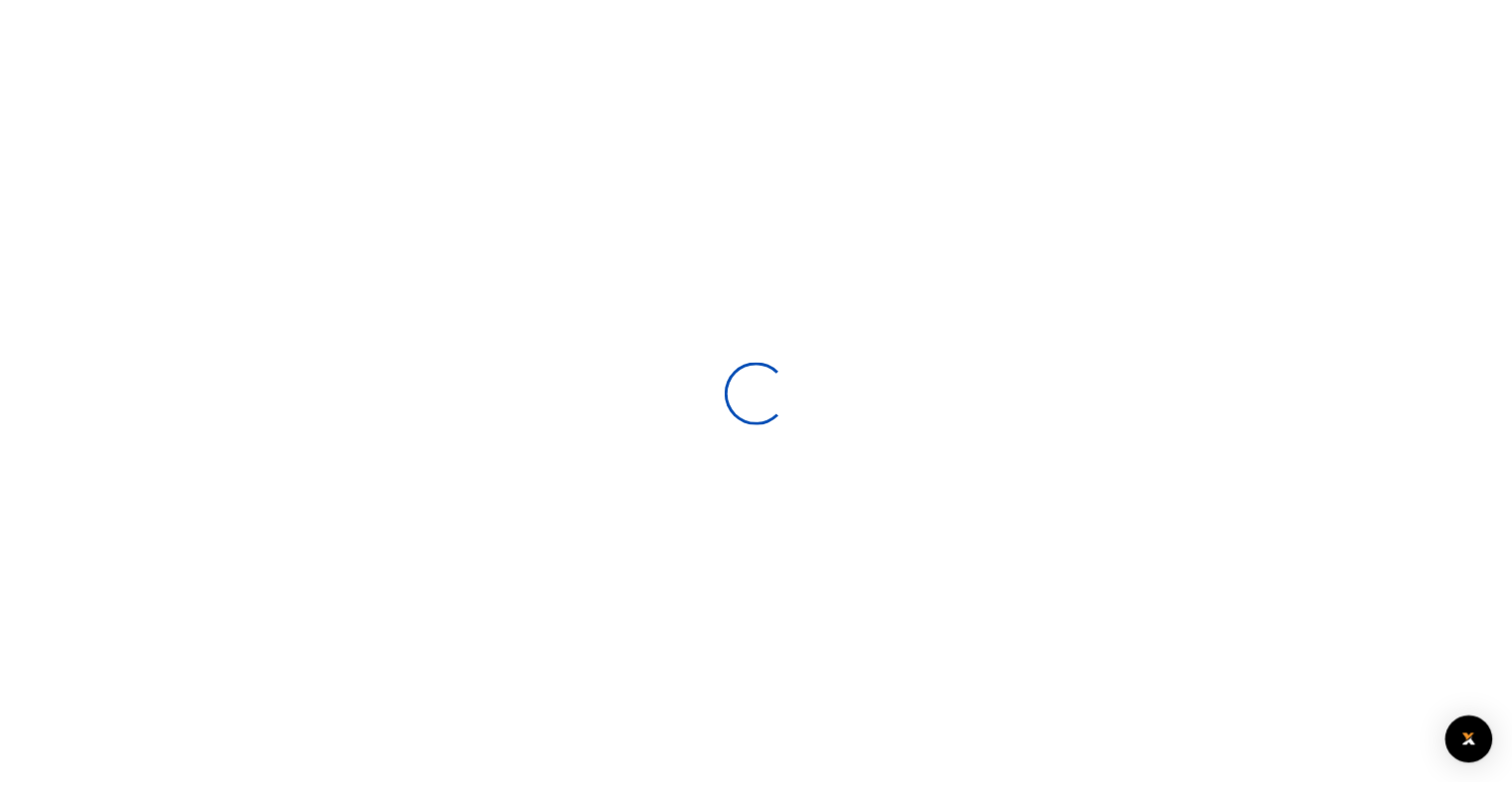 scroll, scrollTop: 0, scrollLeft: 0, axis: both 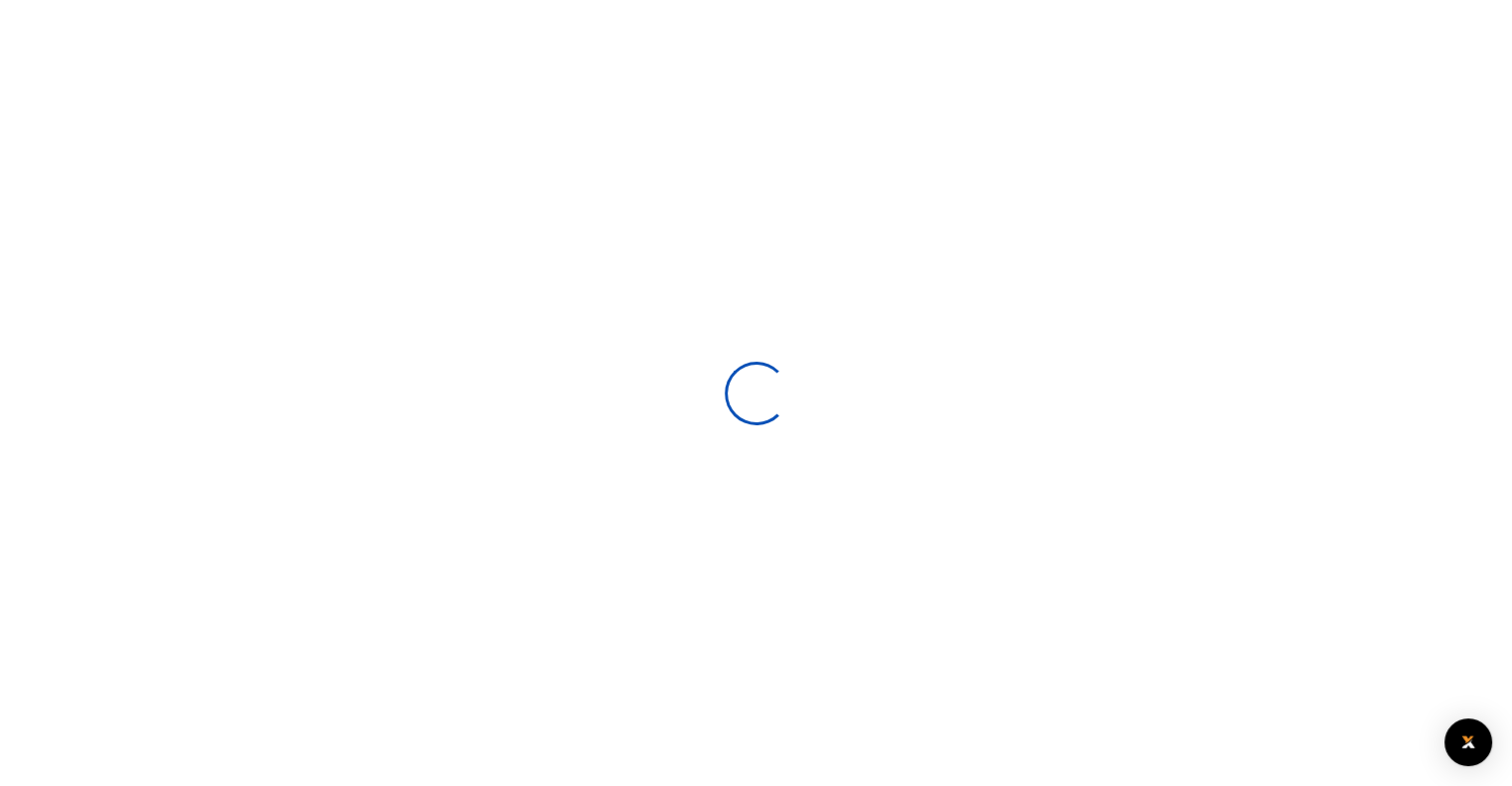 select 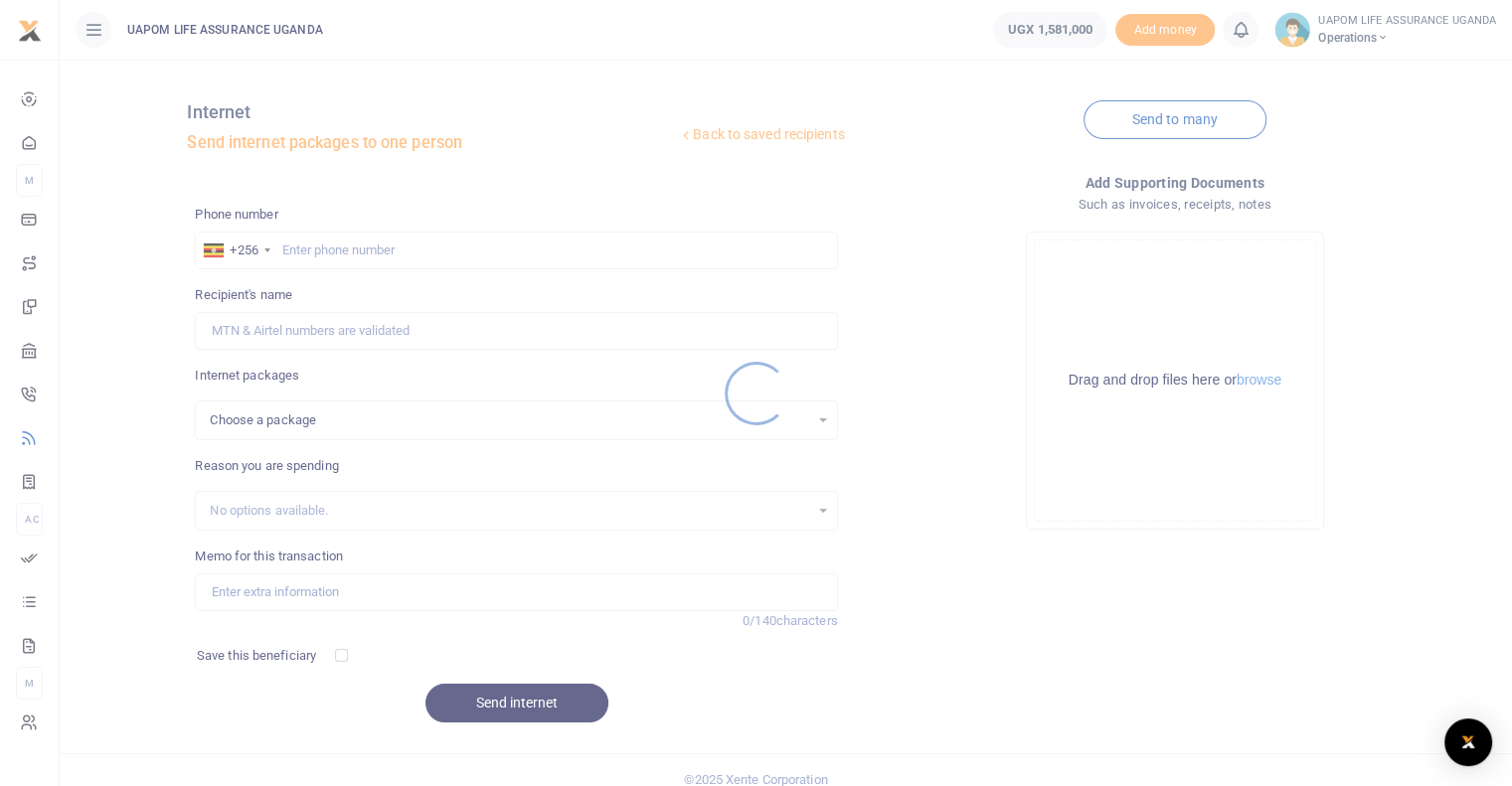 click at bounding box center (756, 393) 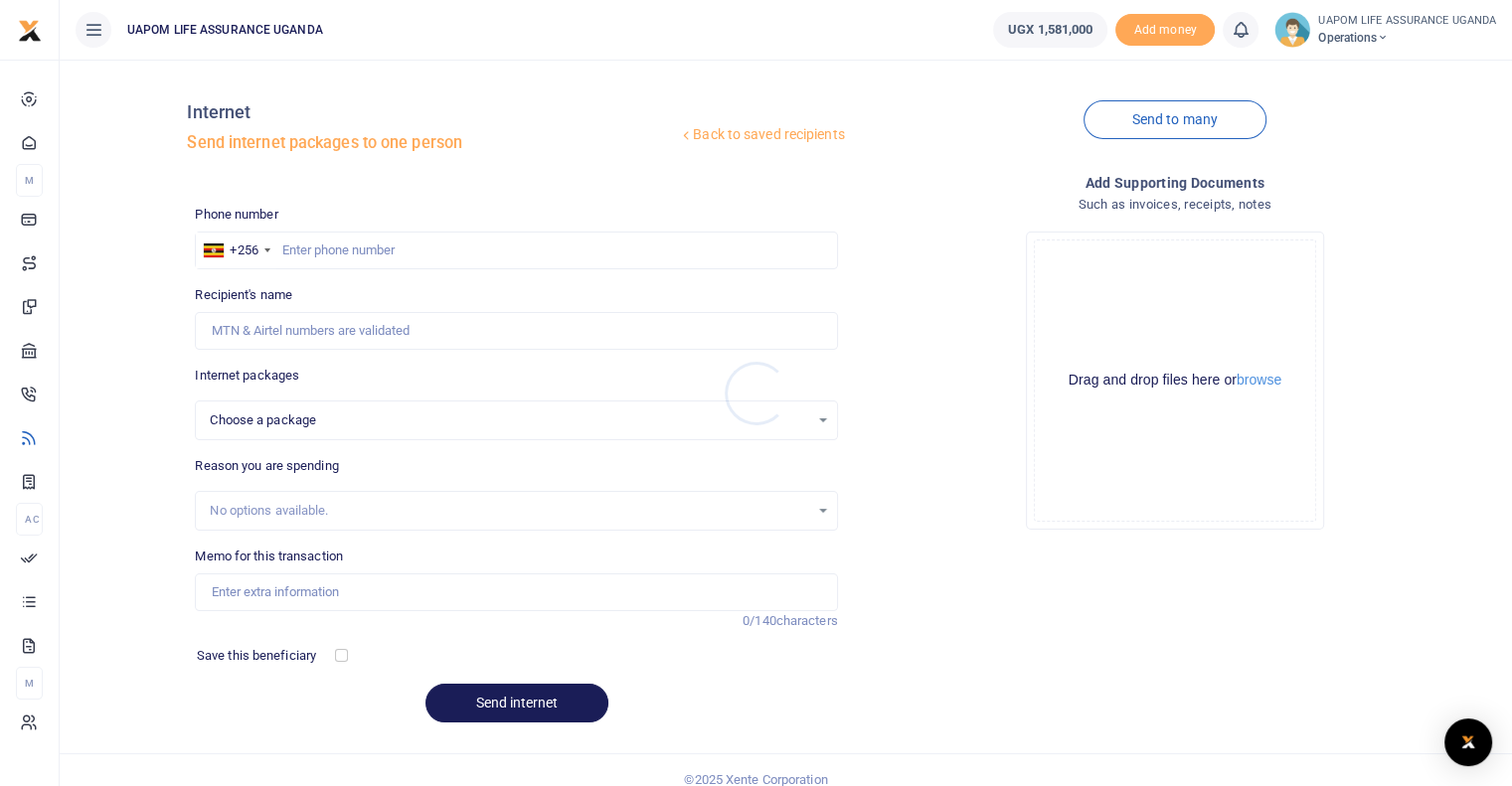 click at bounding box center (756, 393) 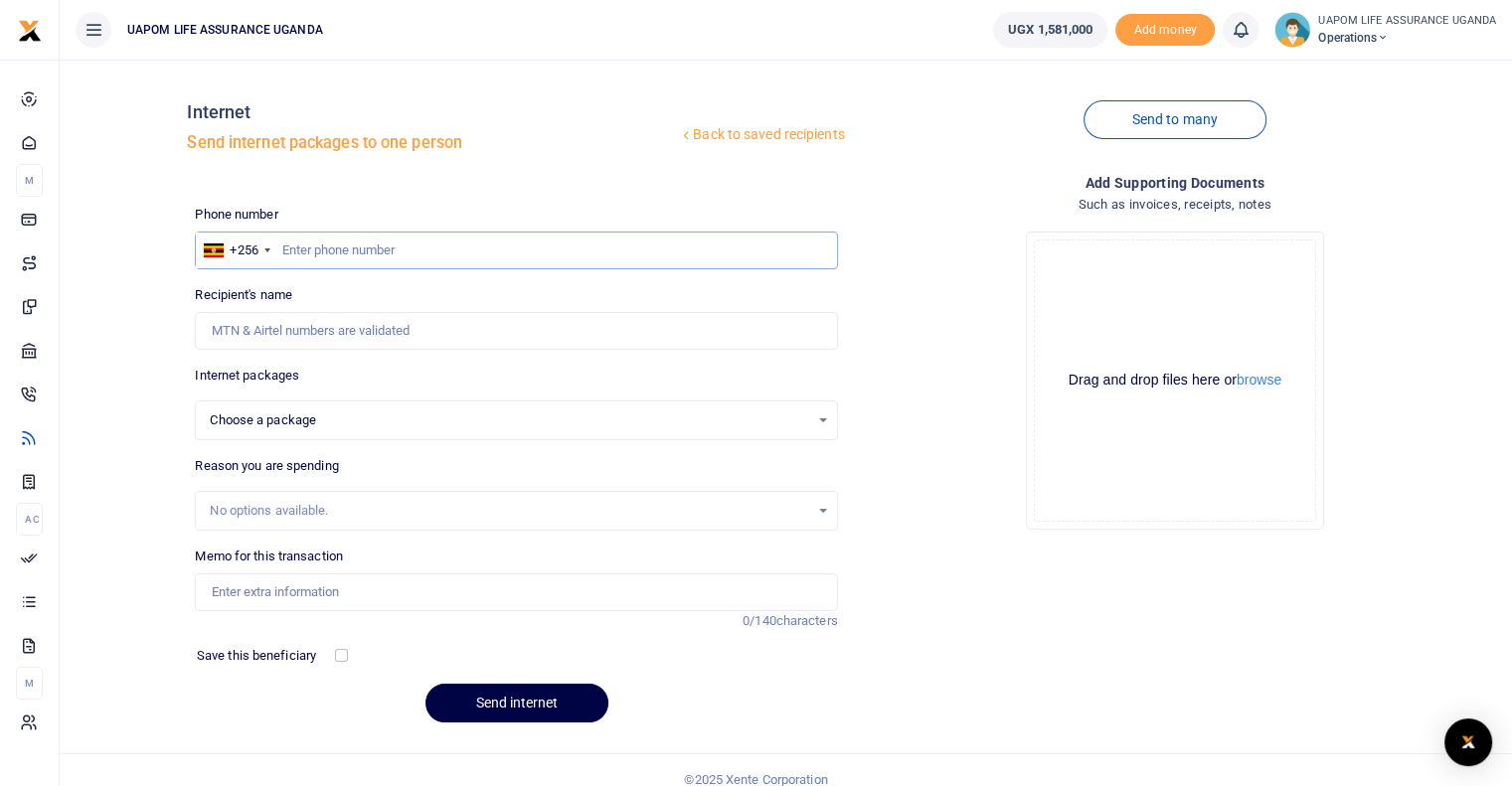 click at bounding box center (516, 250) 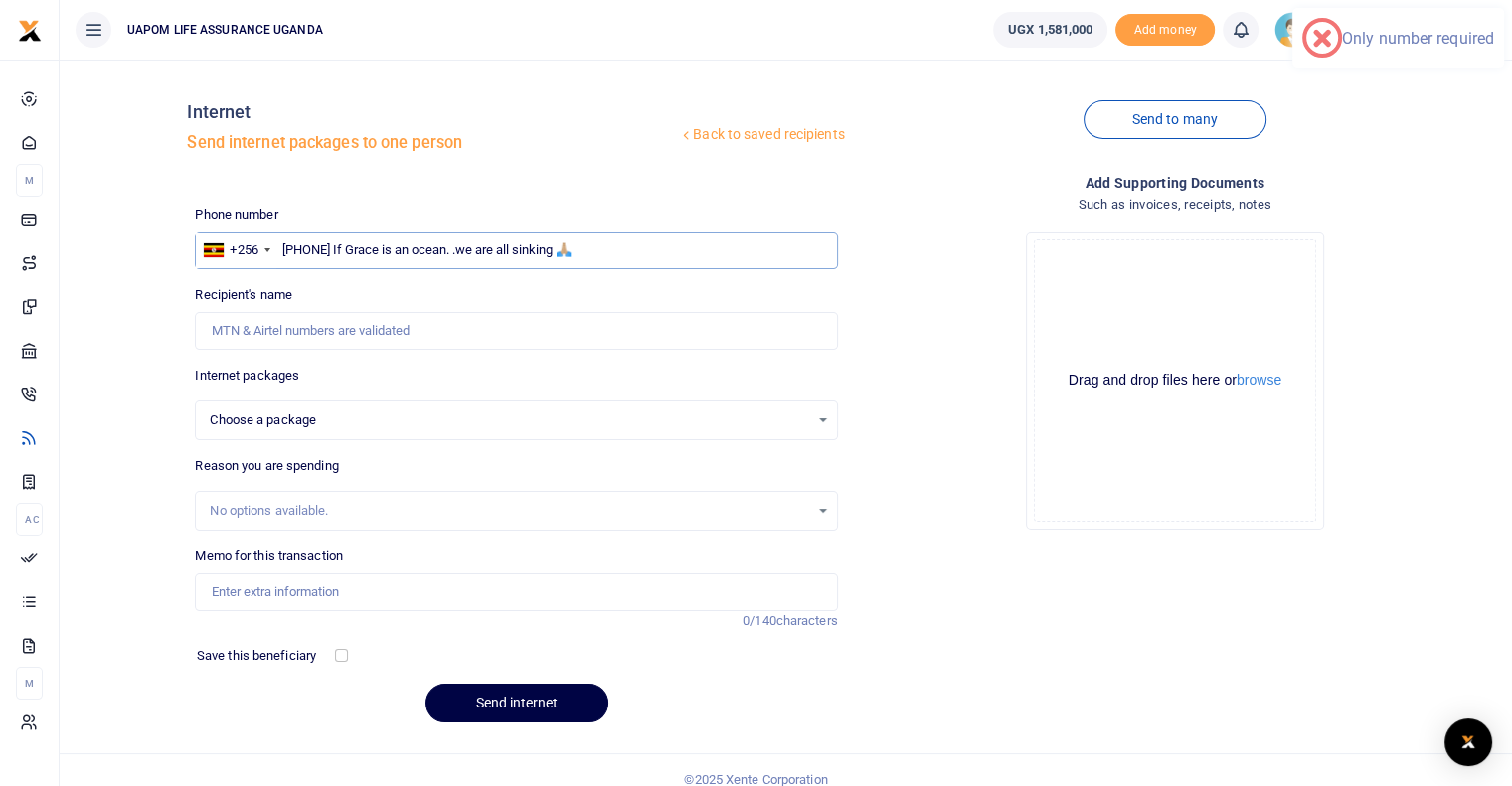 drag, startPoint x: 352, startPoint y: 249, endPoint x: 680, endPoint y: 273, distance: 328.87688 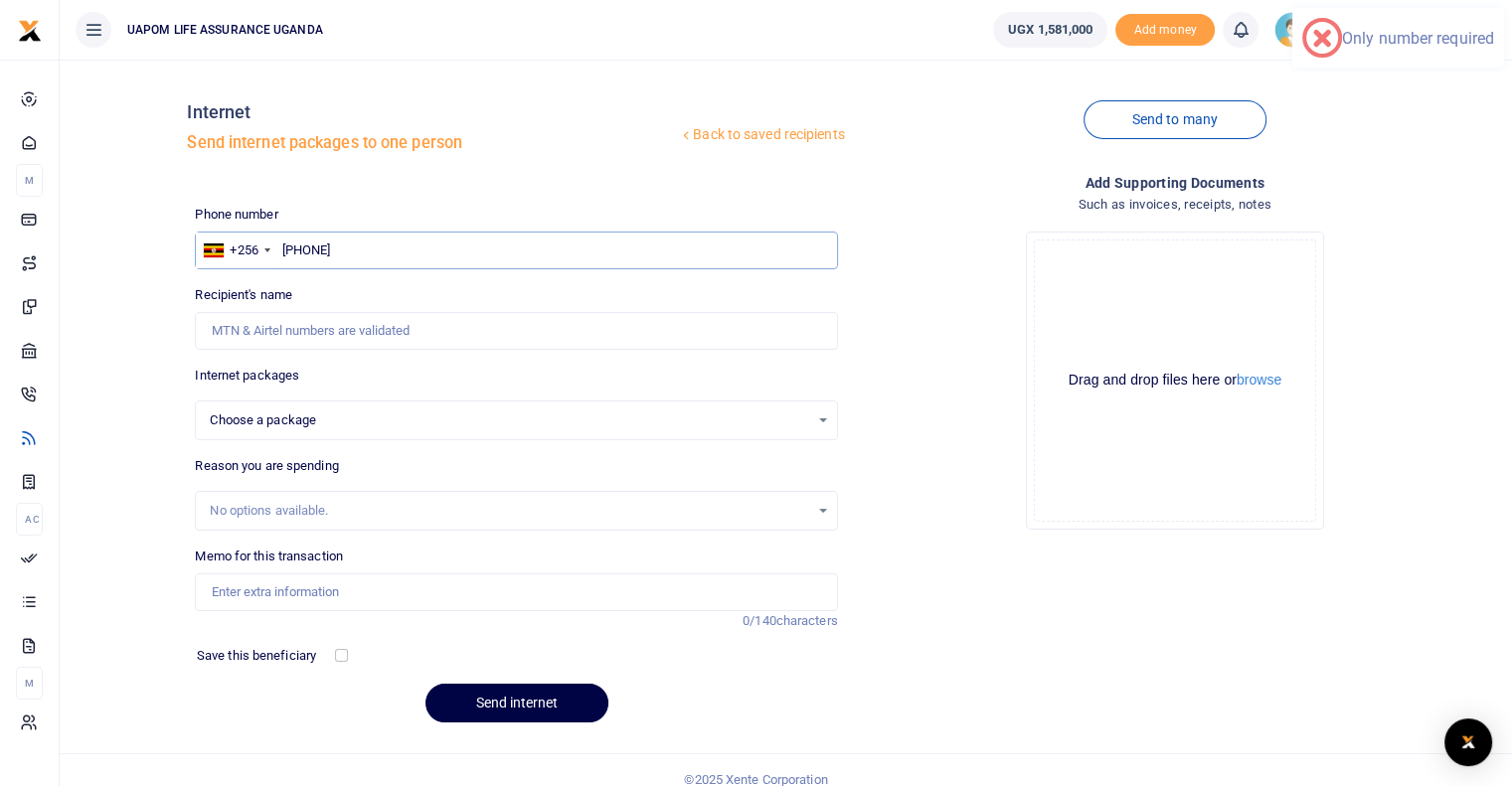click on "775 965374" at bounding box center [516, 250] 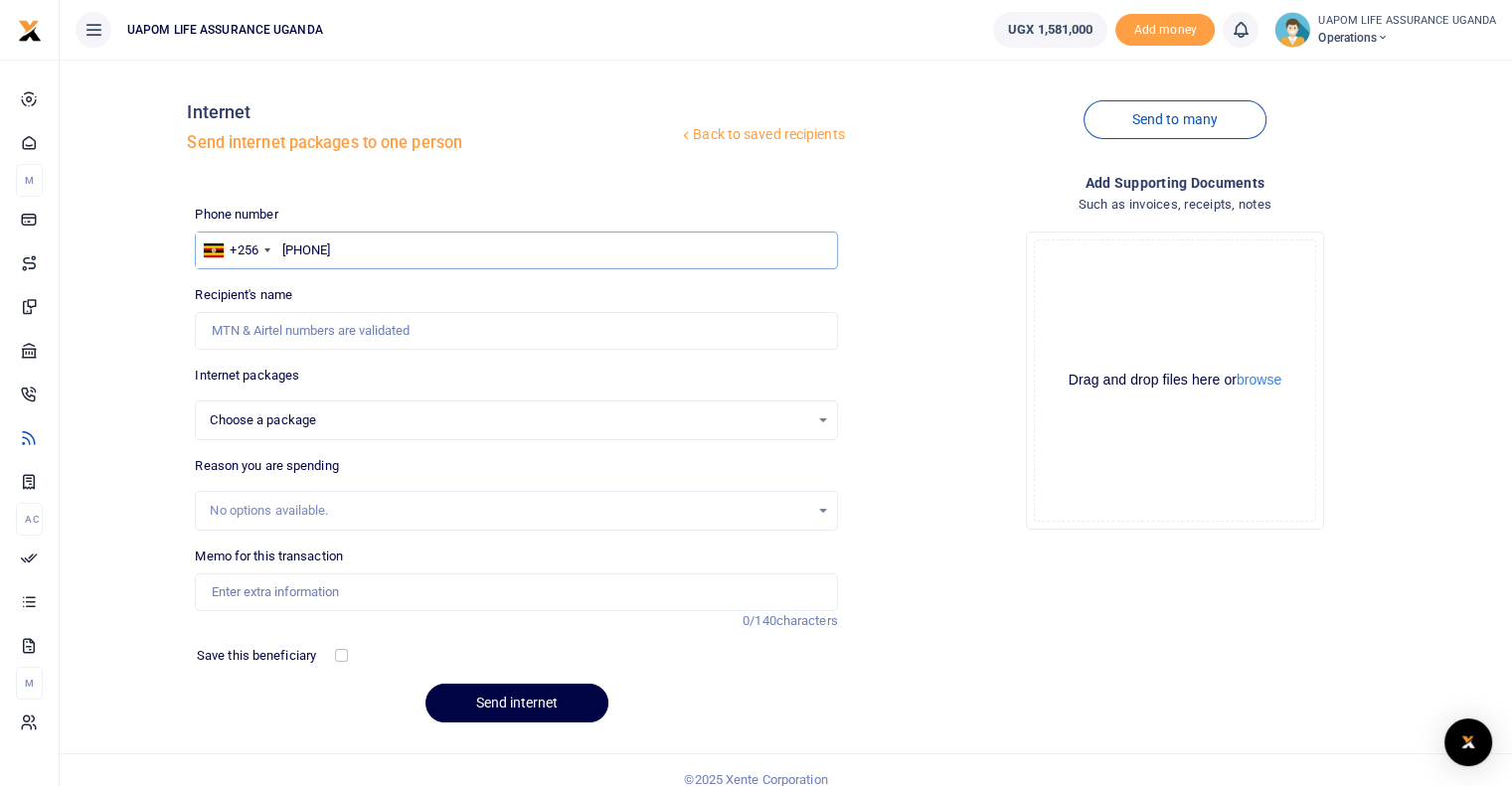type on "775965374" 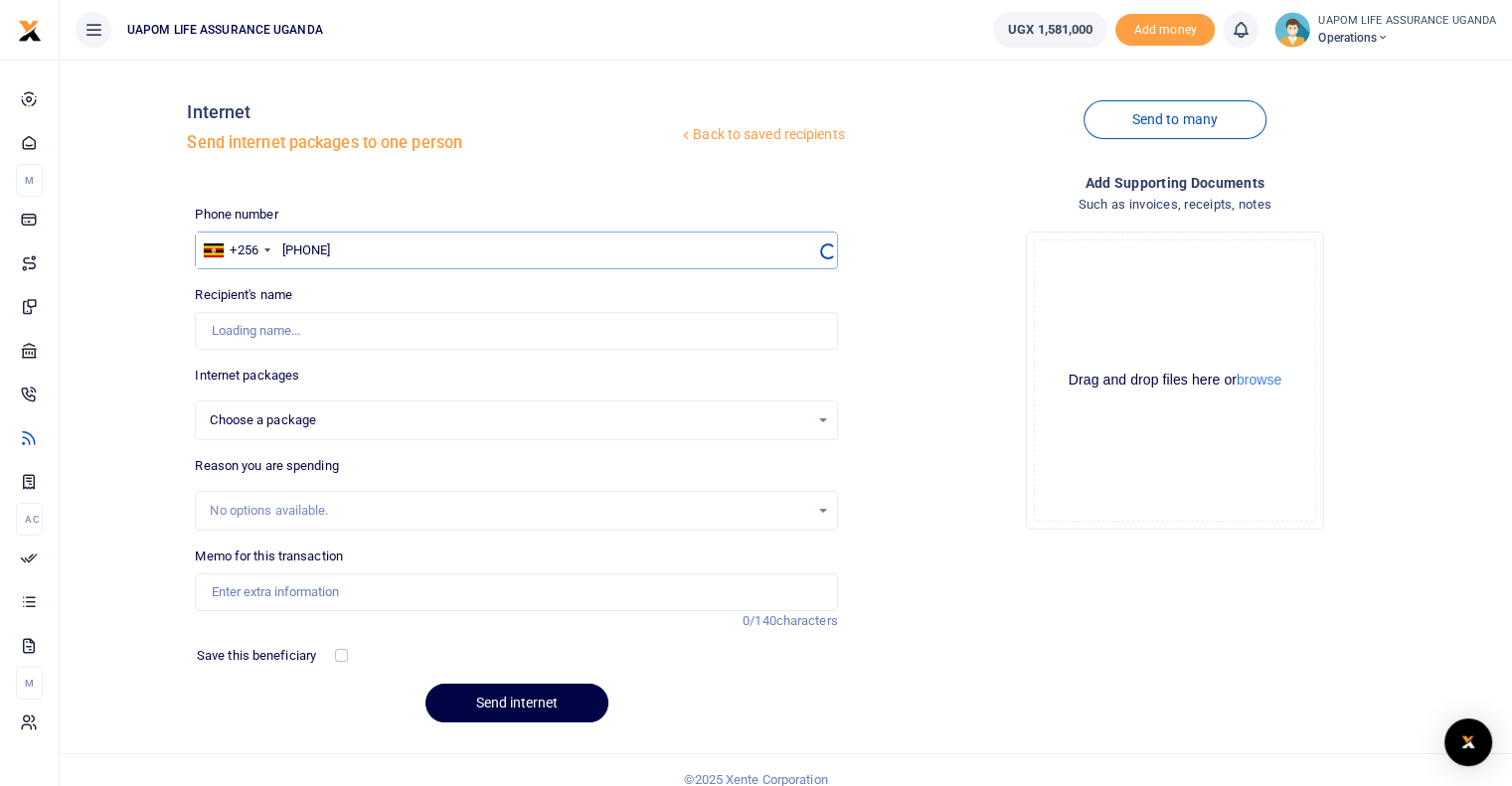select 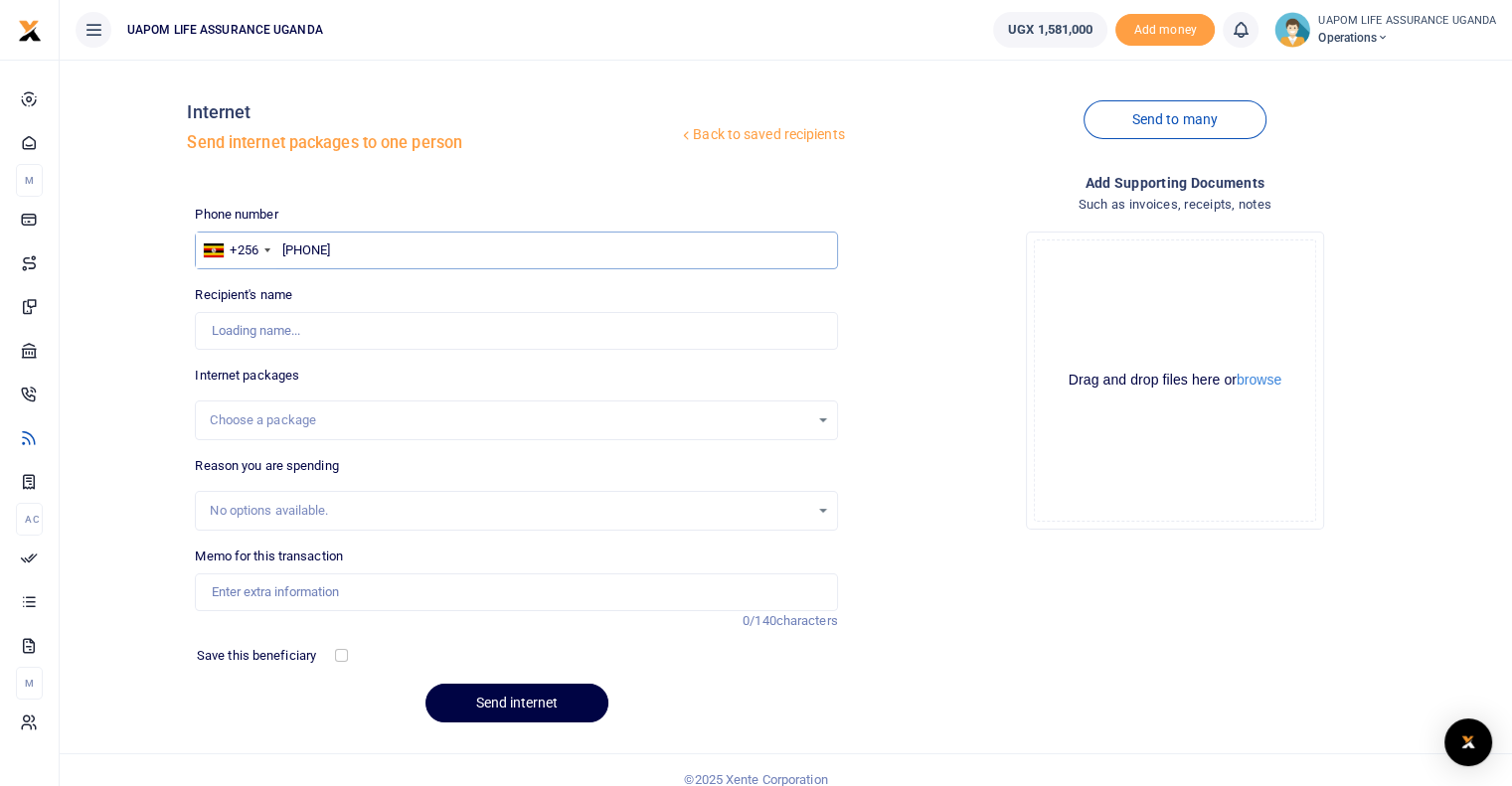 type on "Sharon Nafuna" 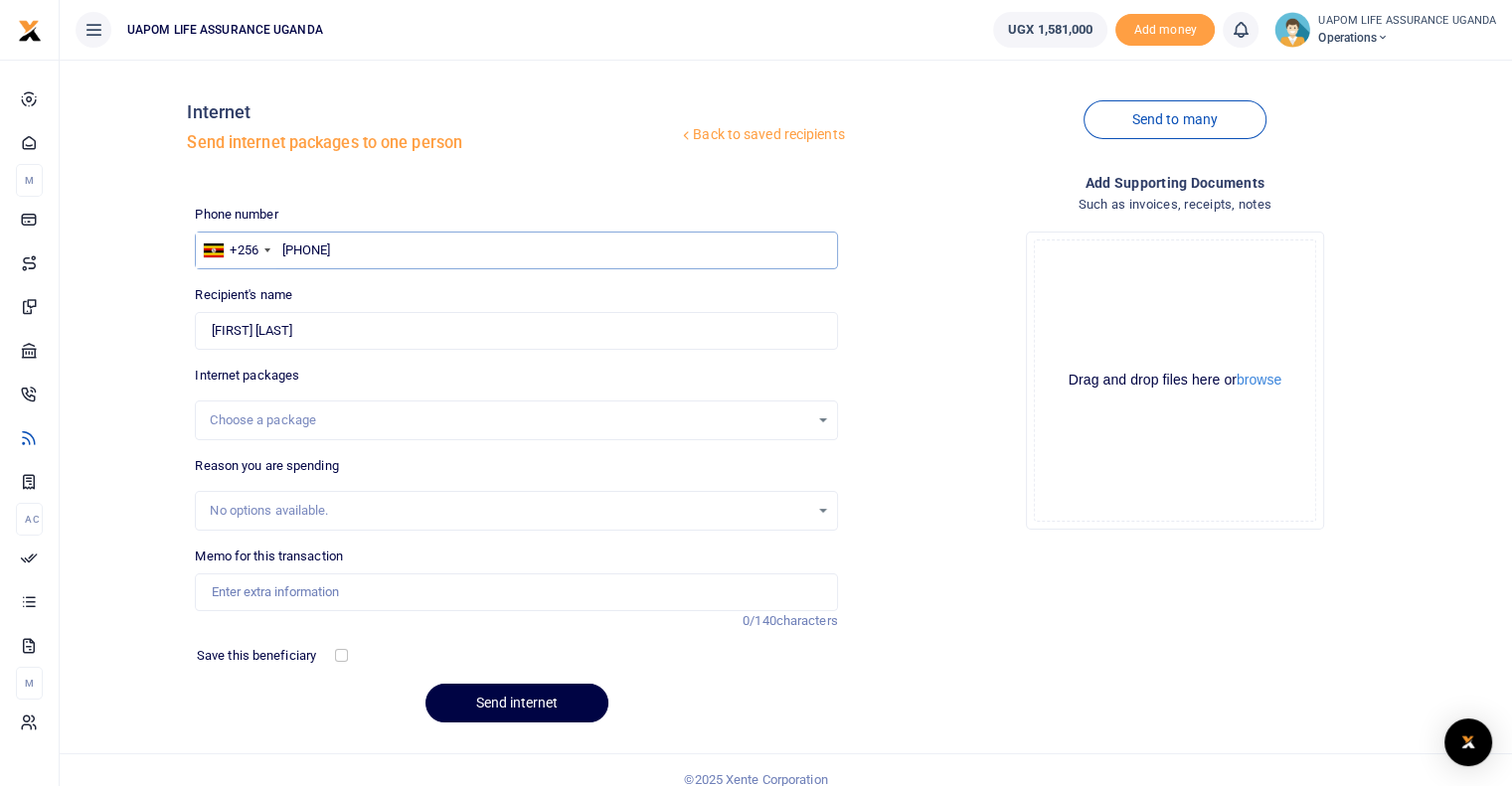 type on "775965374" 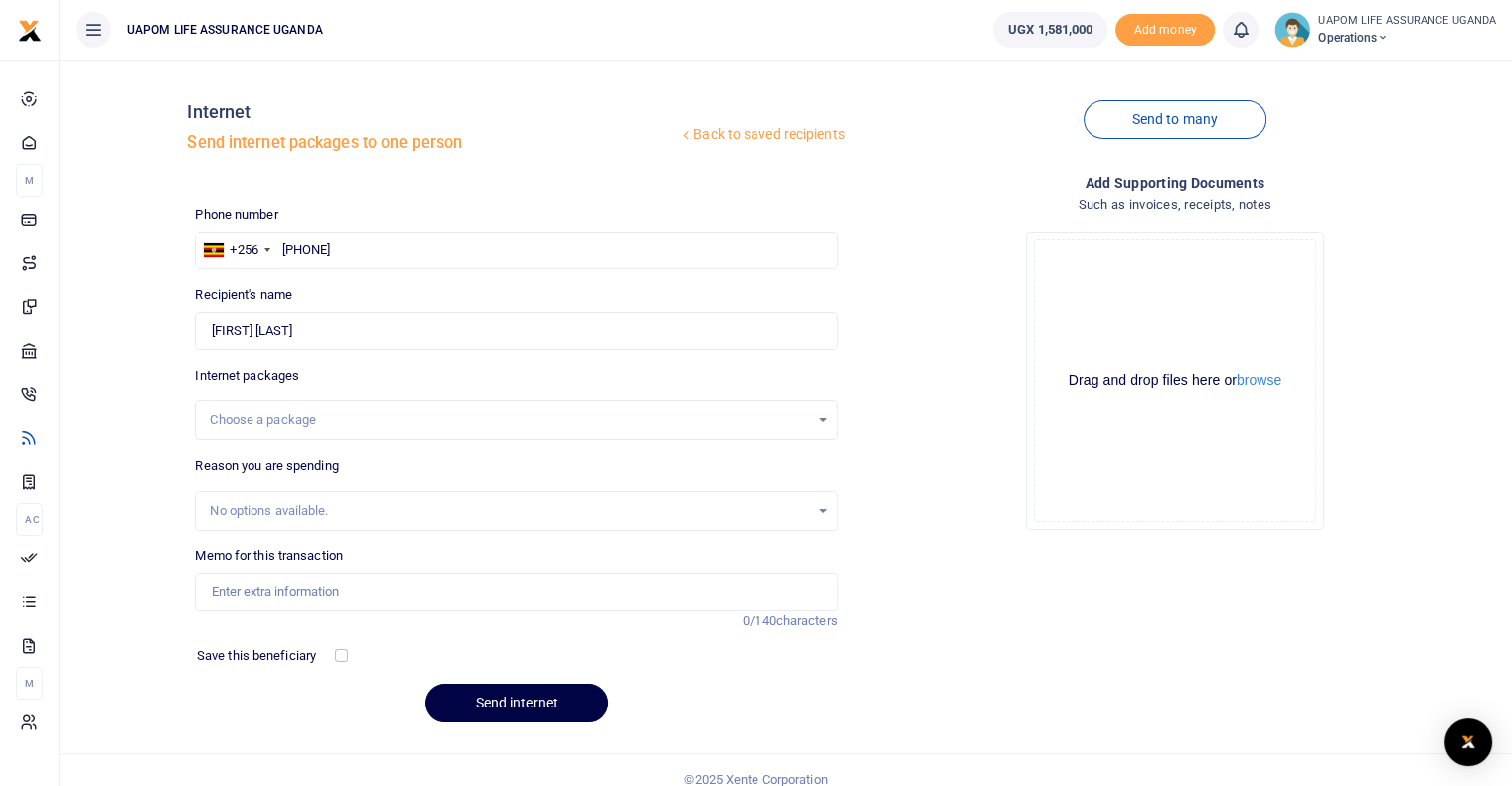 click on "Choose a package" at bounding box center (509, 420) 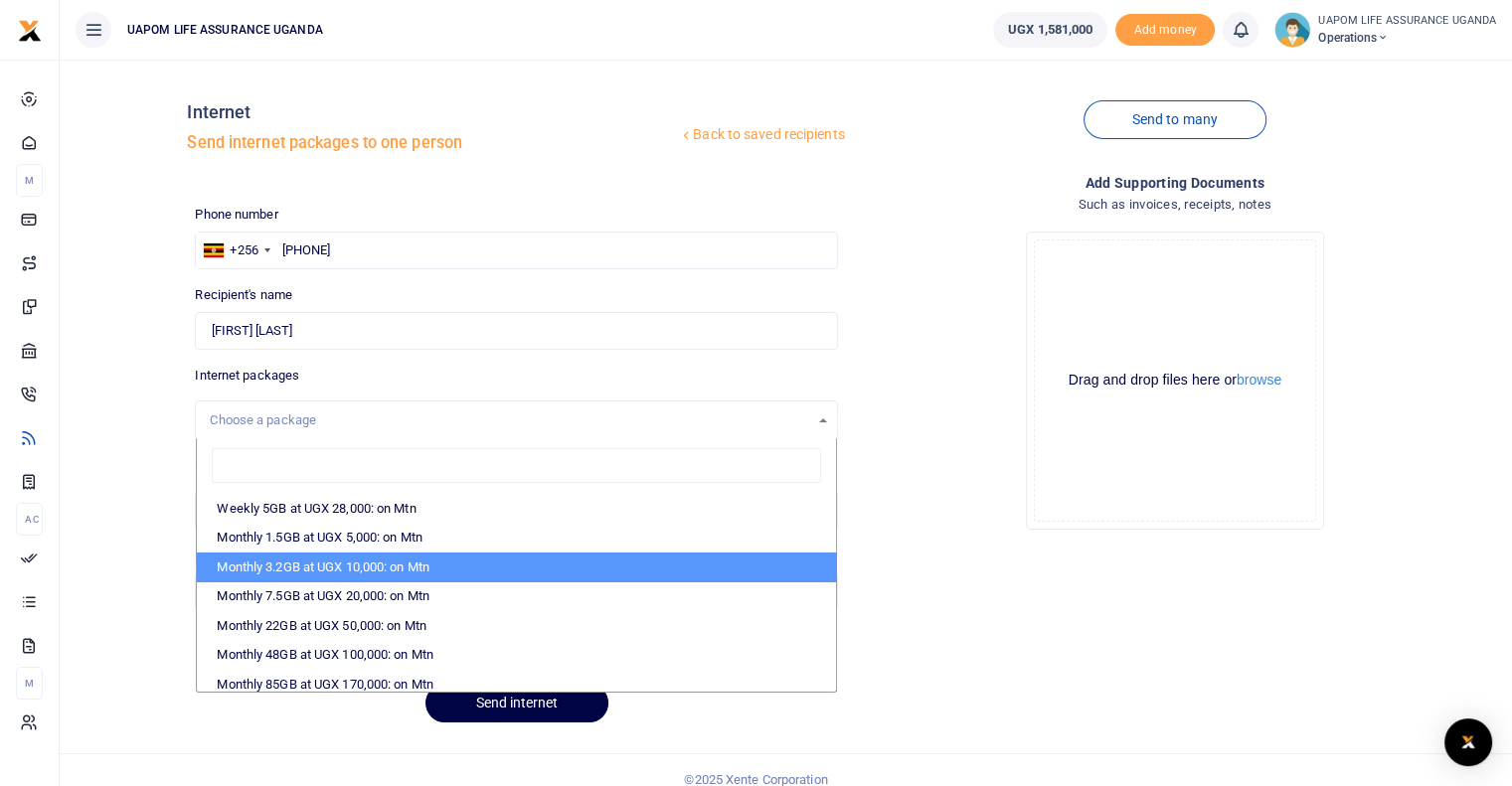 scroll, scrollTop: 298, scrollLeft: 0, axis: vertical 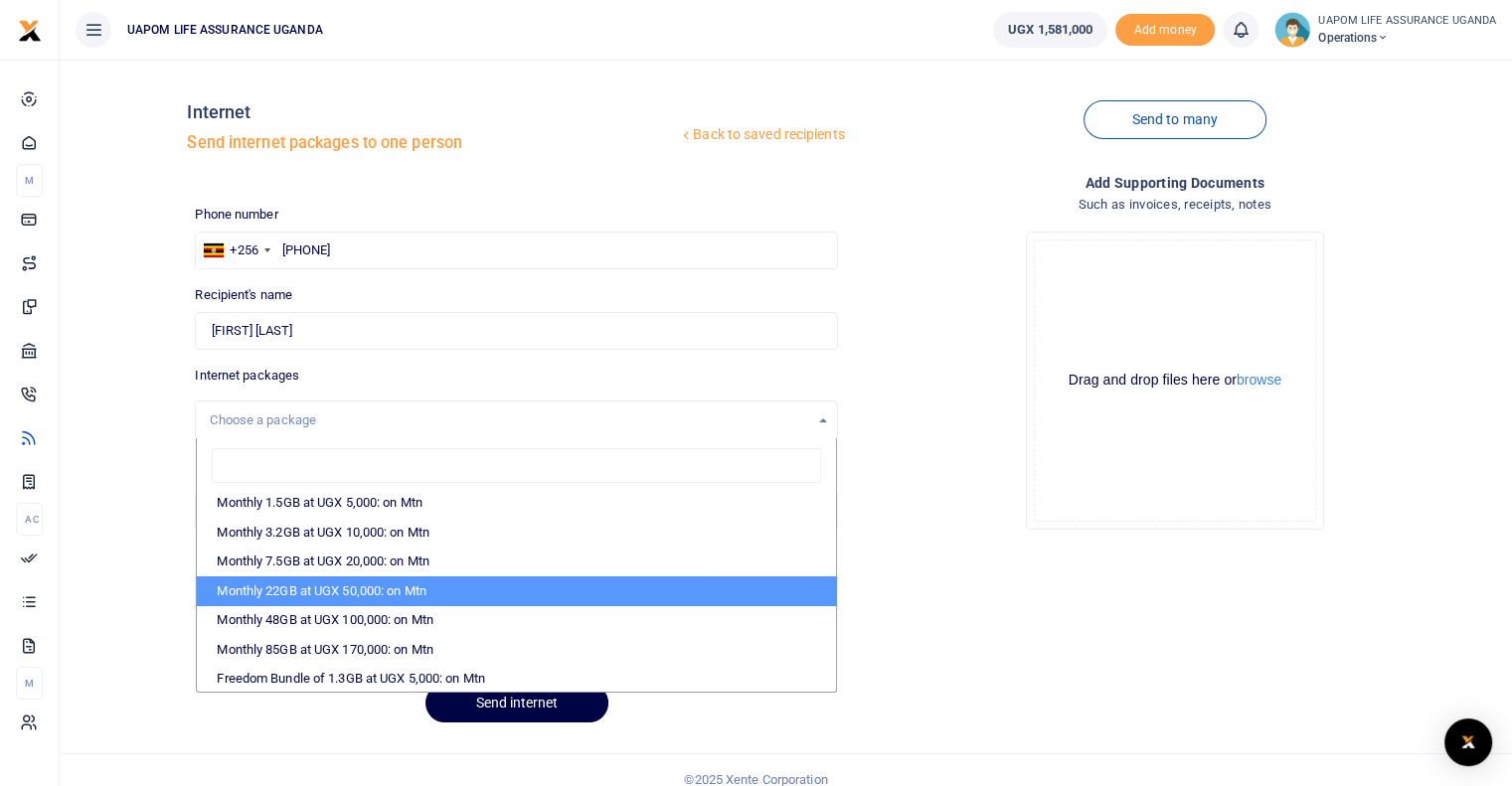 click on "Monthly 22GB at UGX  50,000: on Mtn" at bounding box center (516, 591) 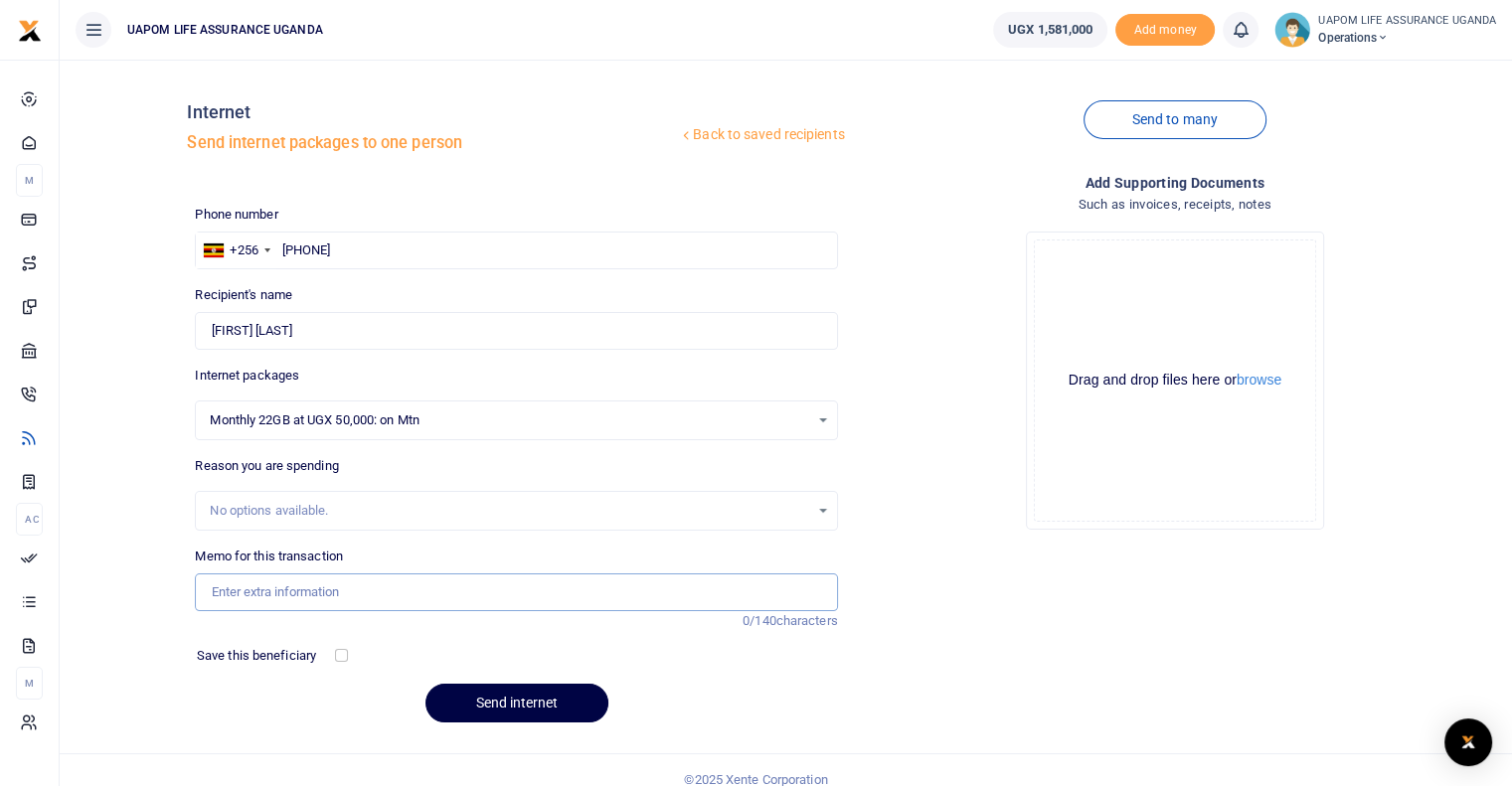 click on "Memo for this transaction" at bounding box center (516, 592) 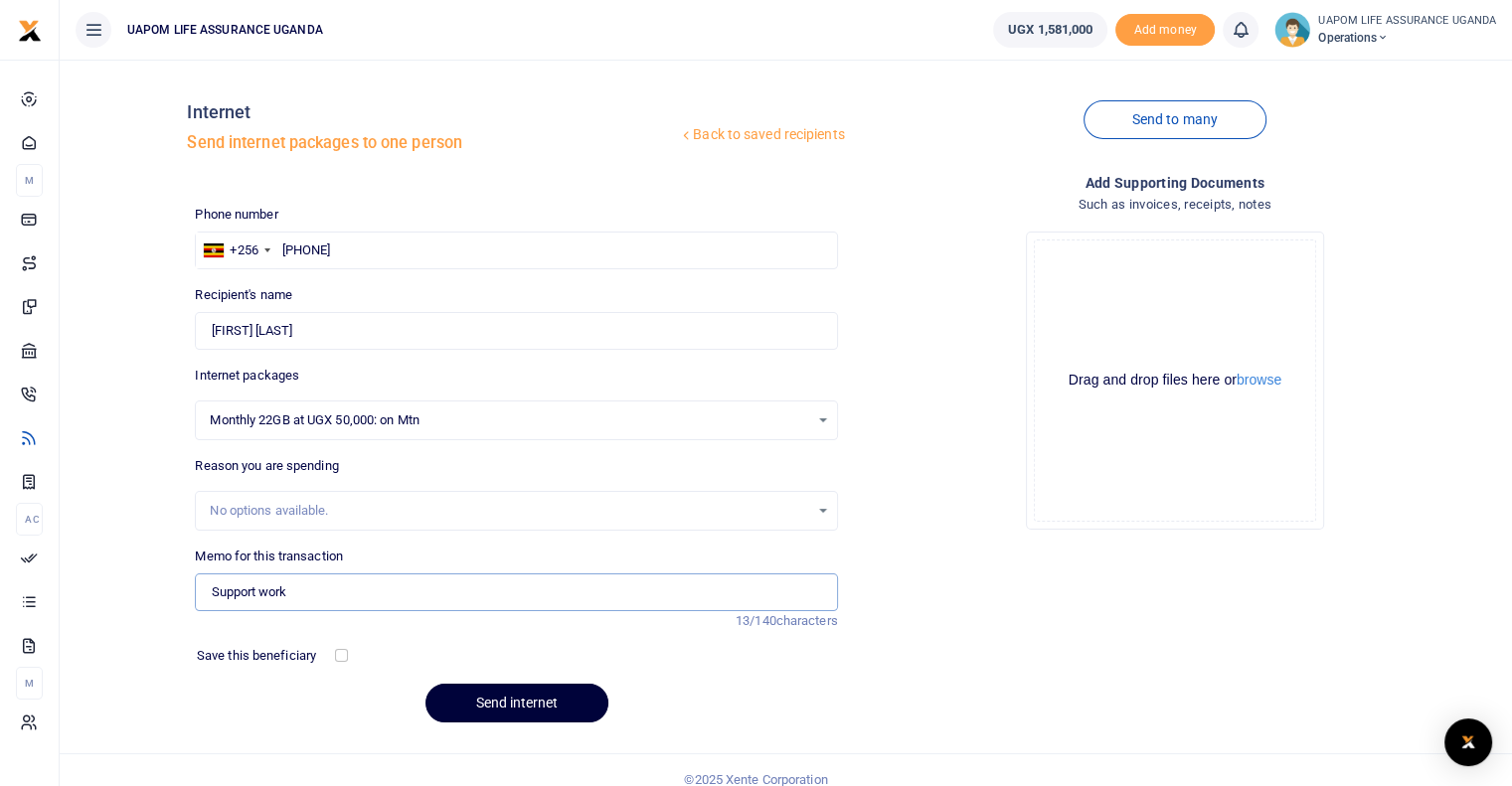type on "Support work" 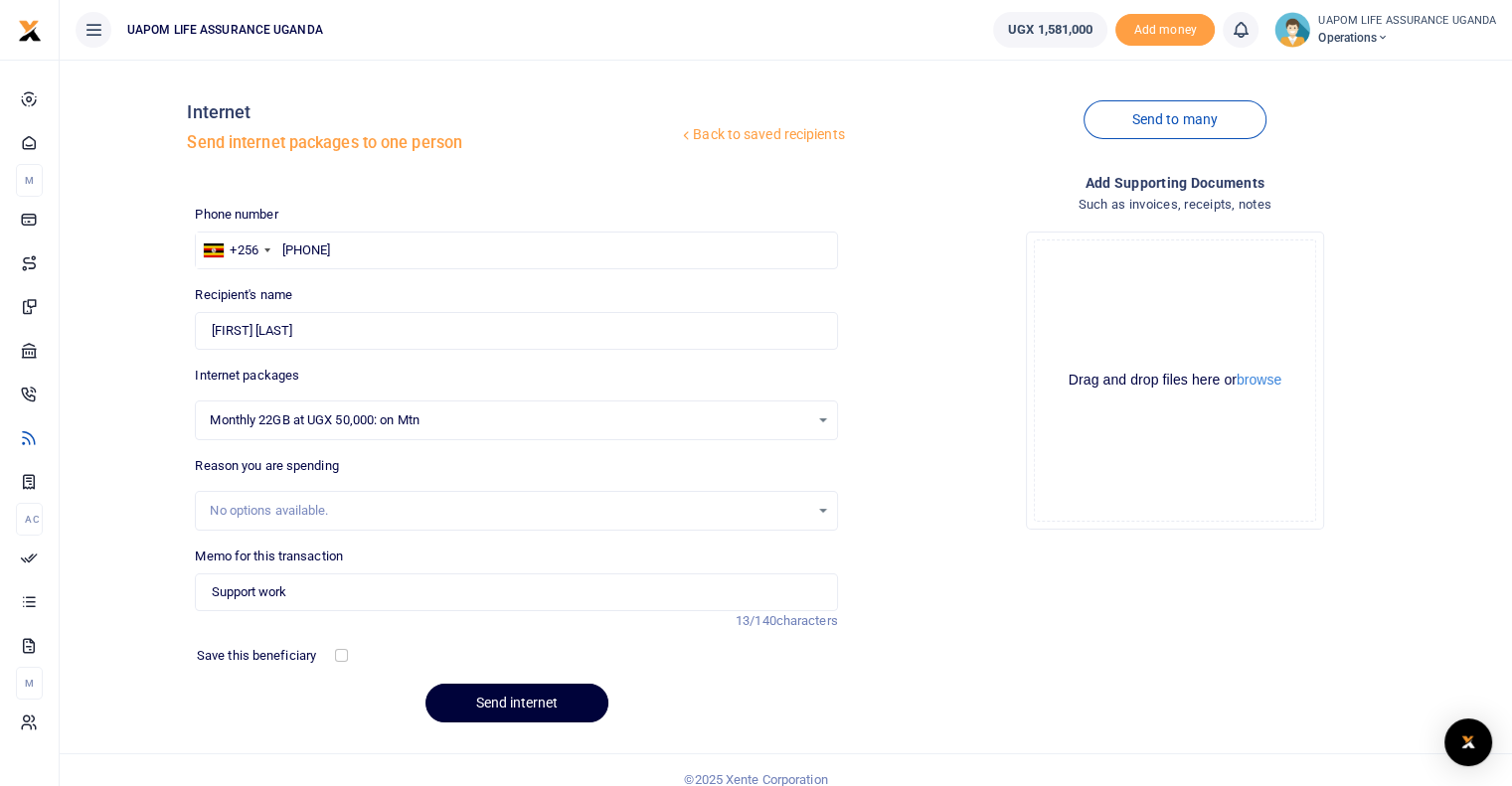 click on "Send internet" at bounding box center (517, 703) 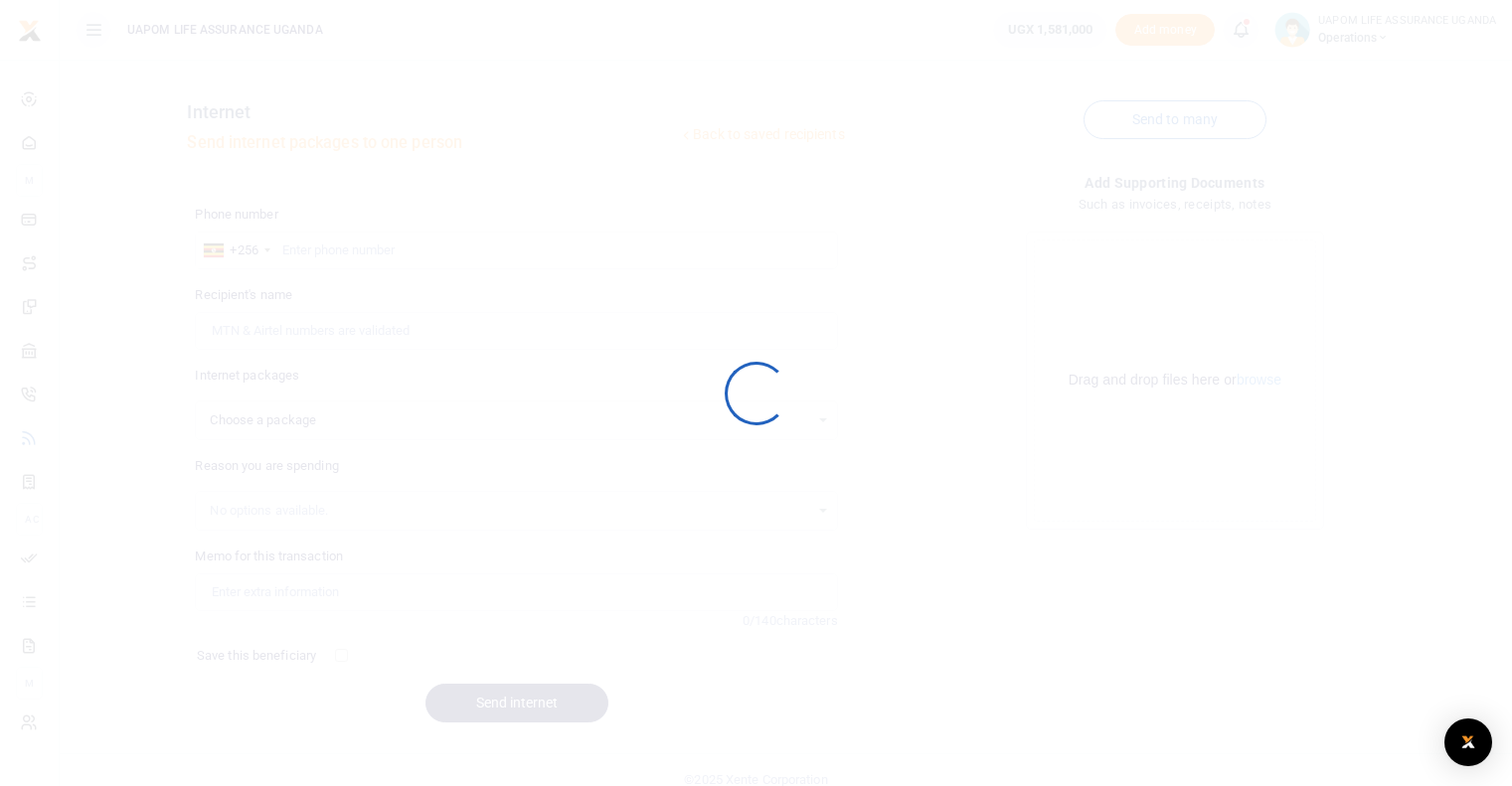 scroll, scrollTop: 0, scrollLeft: 0, axis: both 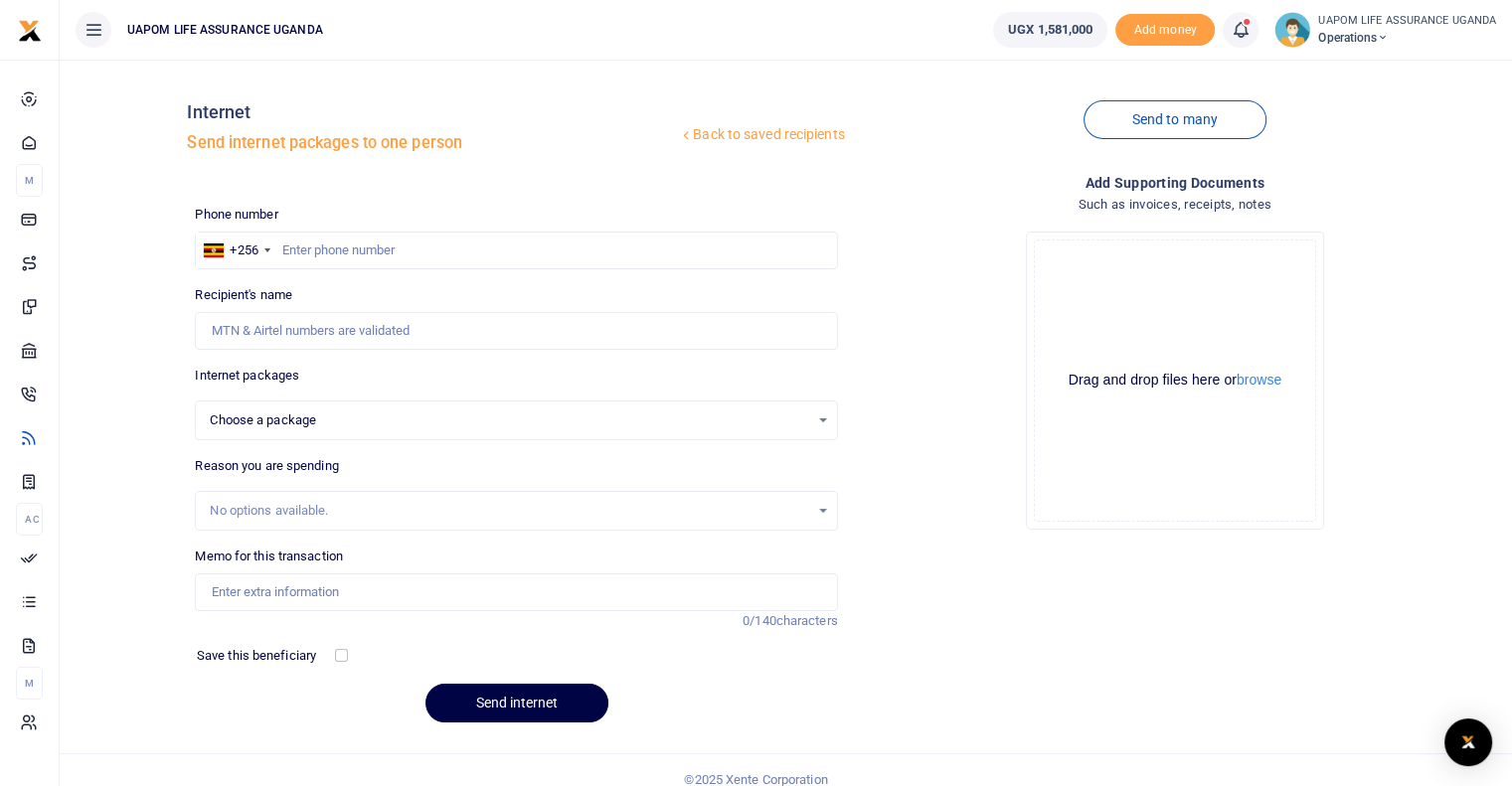 click at bounding box center [1251, 30] 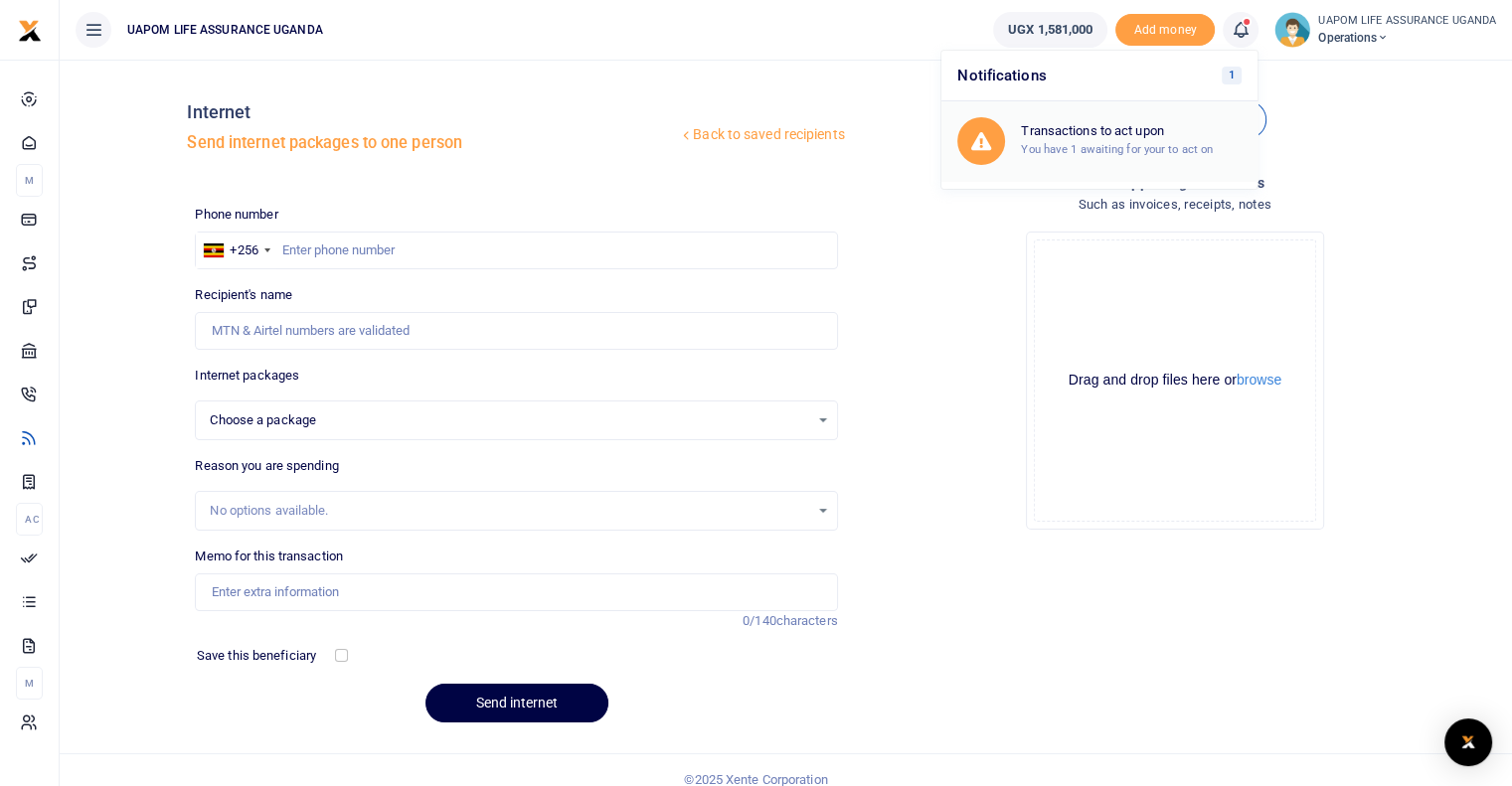 click on "You have 1 awaiting for your to act on" at bounding box center [1116, 149] 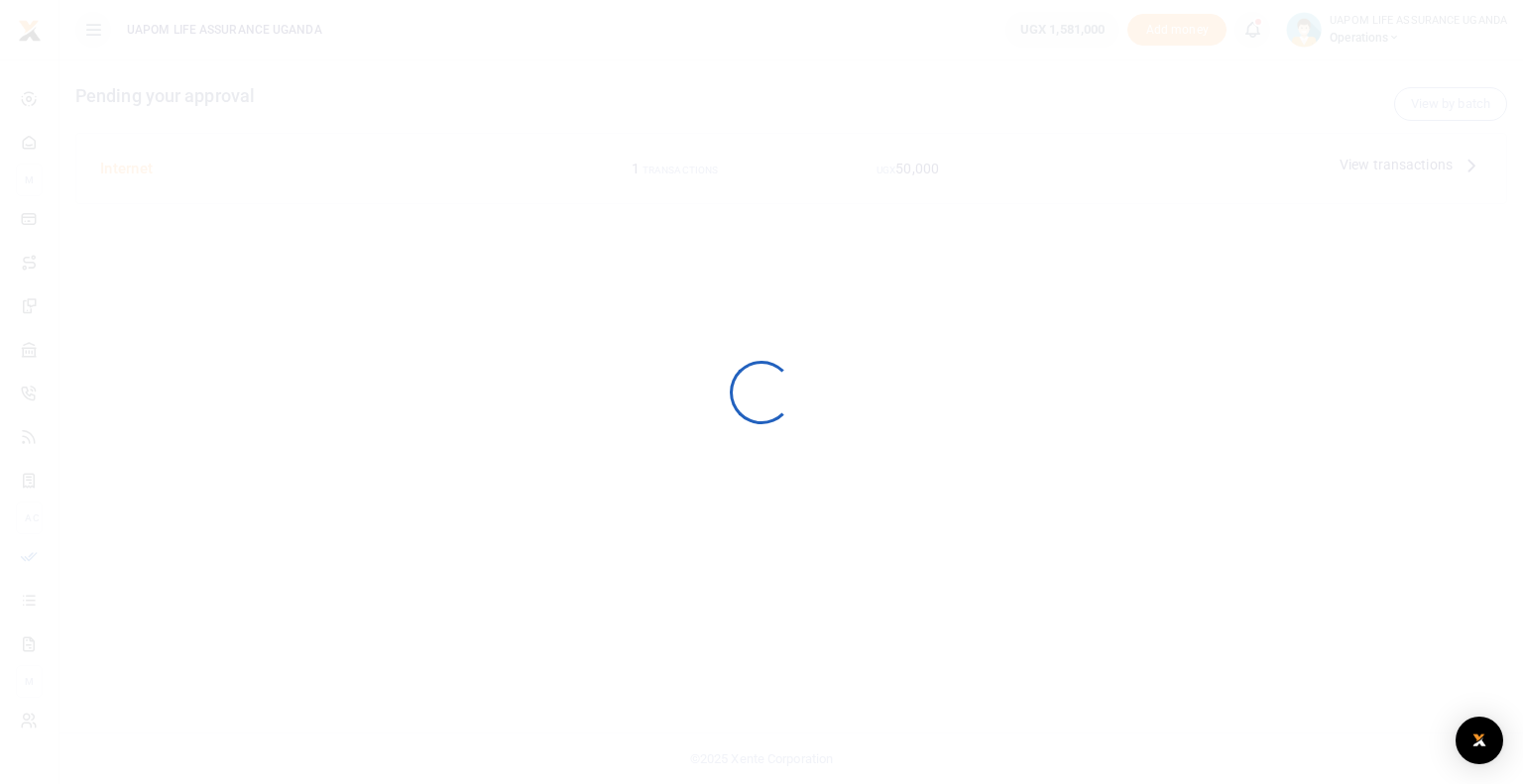 scroll, scrollTop: 0, scrollLeft: 0, axis: both 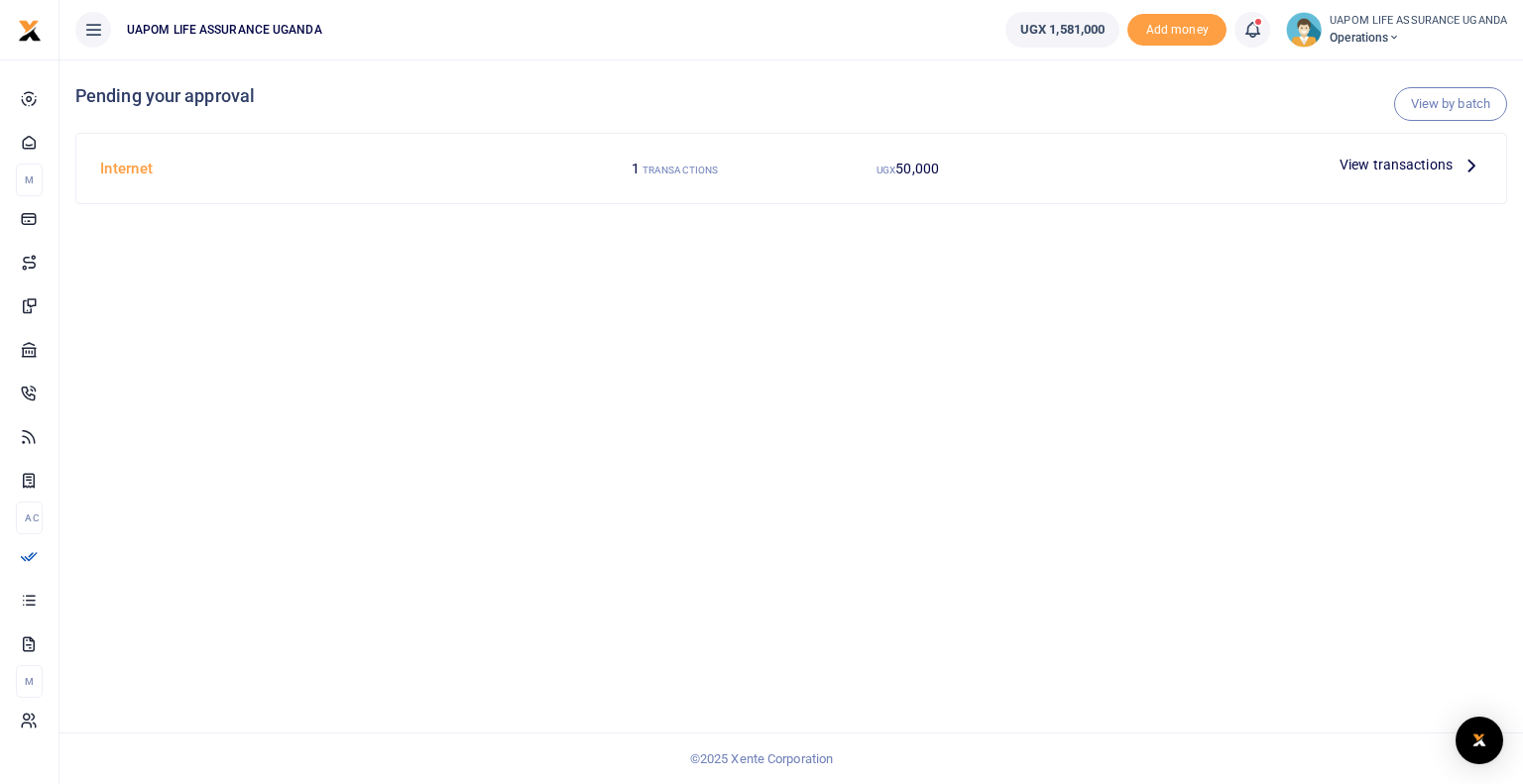click at bounding box center (1252, 30) 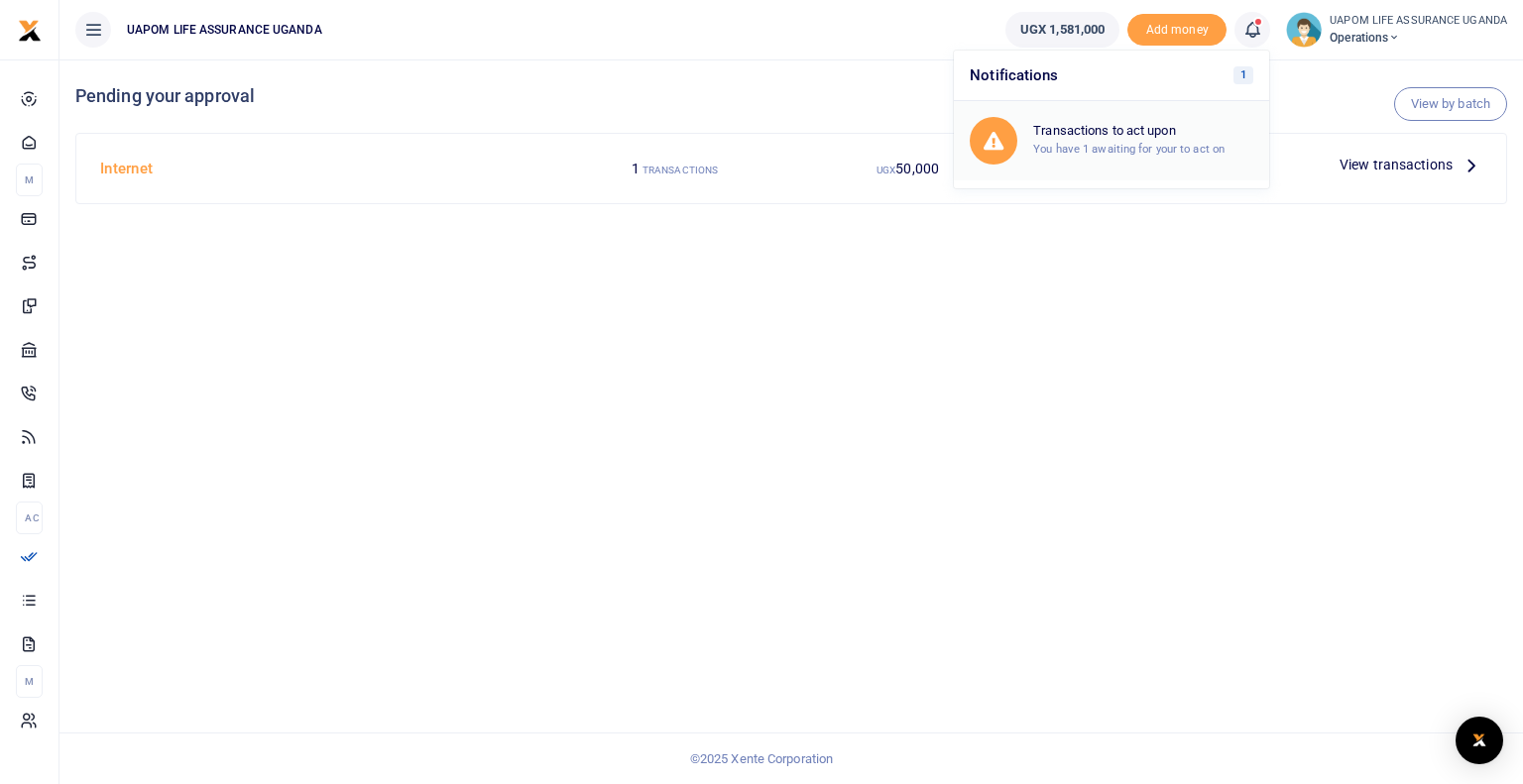 click on "You have 1 awaiting for your to act on" at bounding box center [1128, 149] 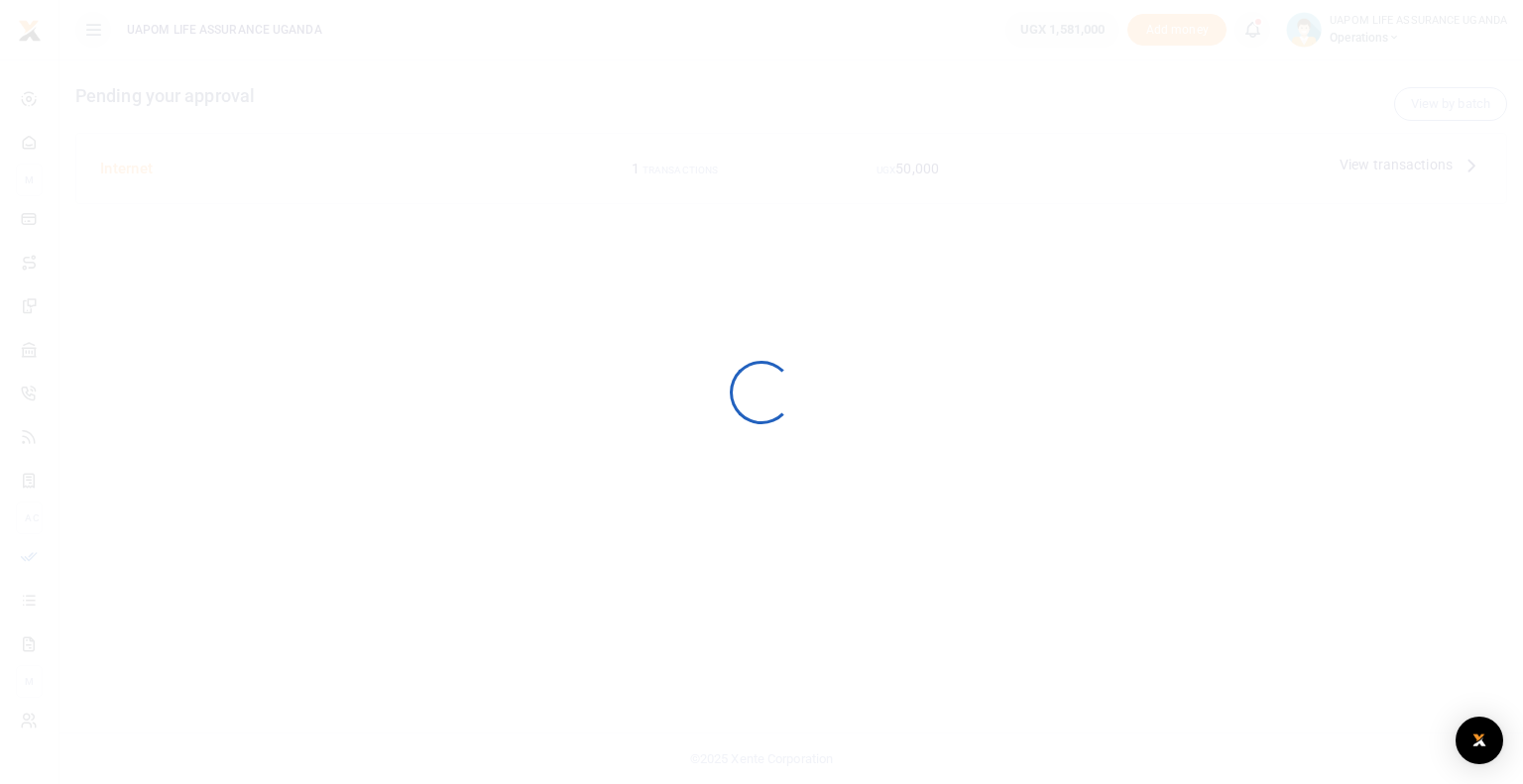 scroll, scrollTop: 0, scrollLeft: 0, axis: both 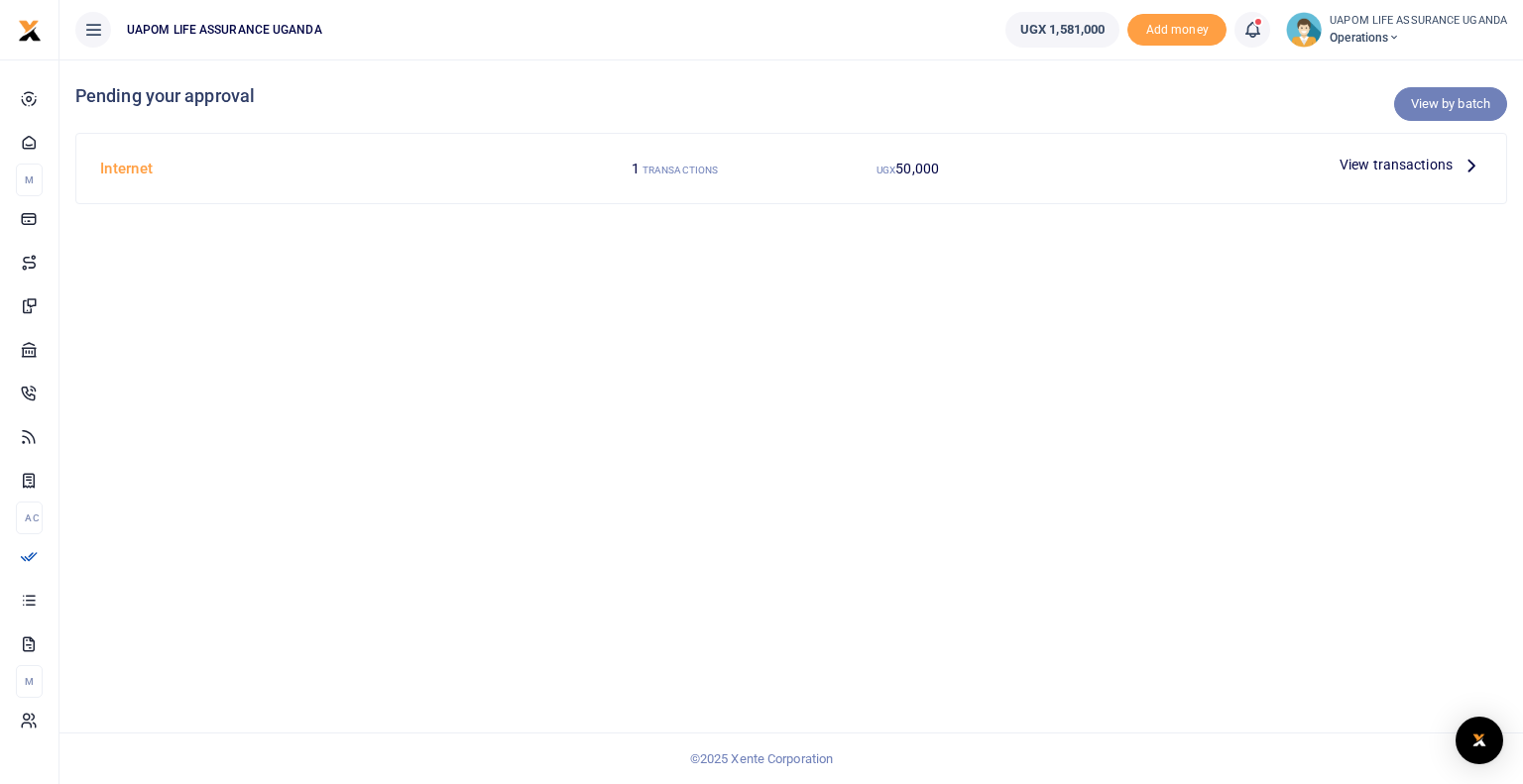 click on "View by batch" at bounding box center (1451, 104) 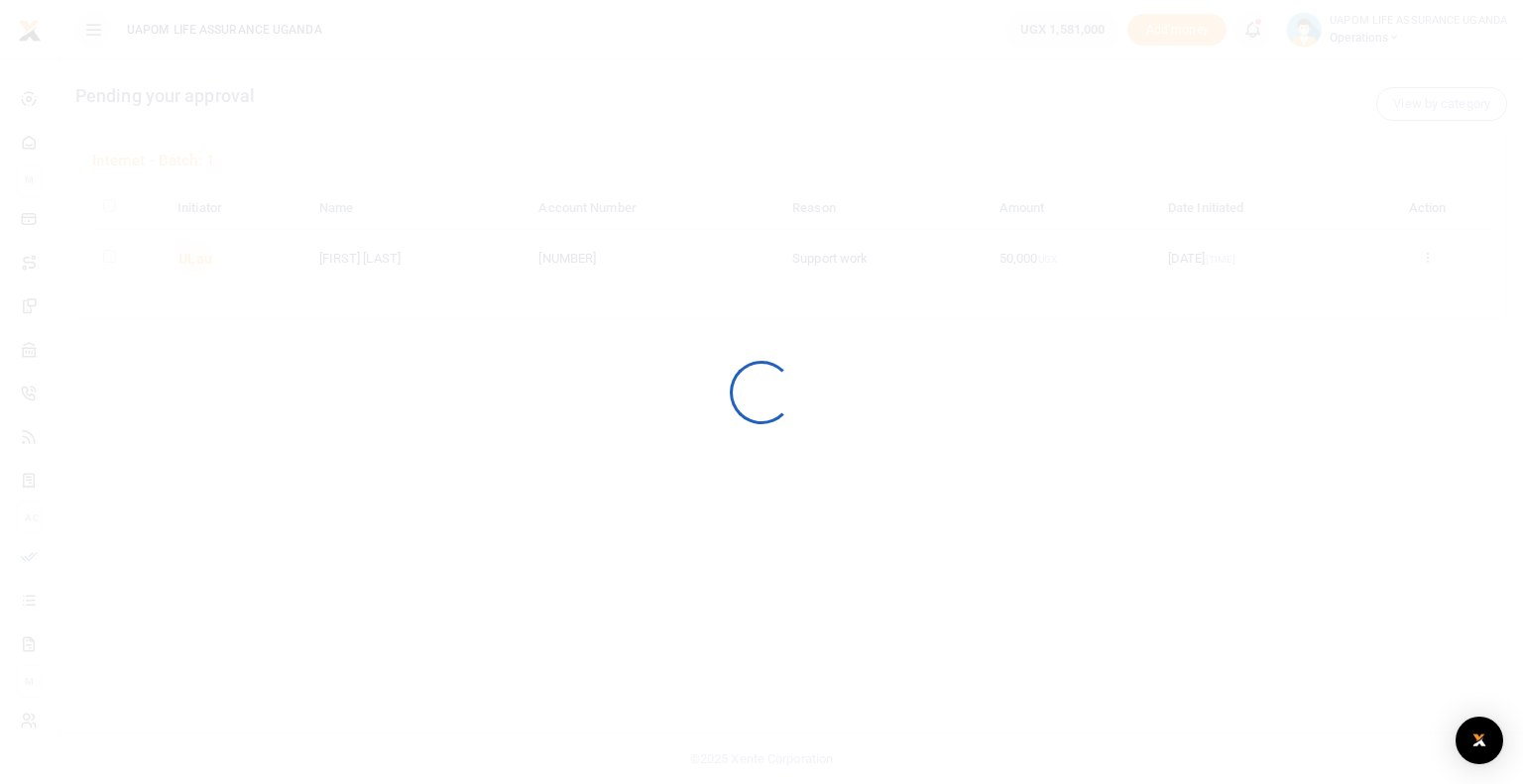 scroll, scrollTop: 0, scrollLeft: 0, axis: both 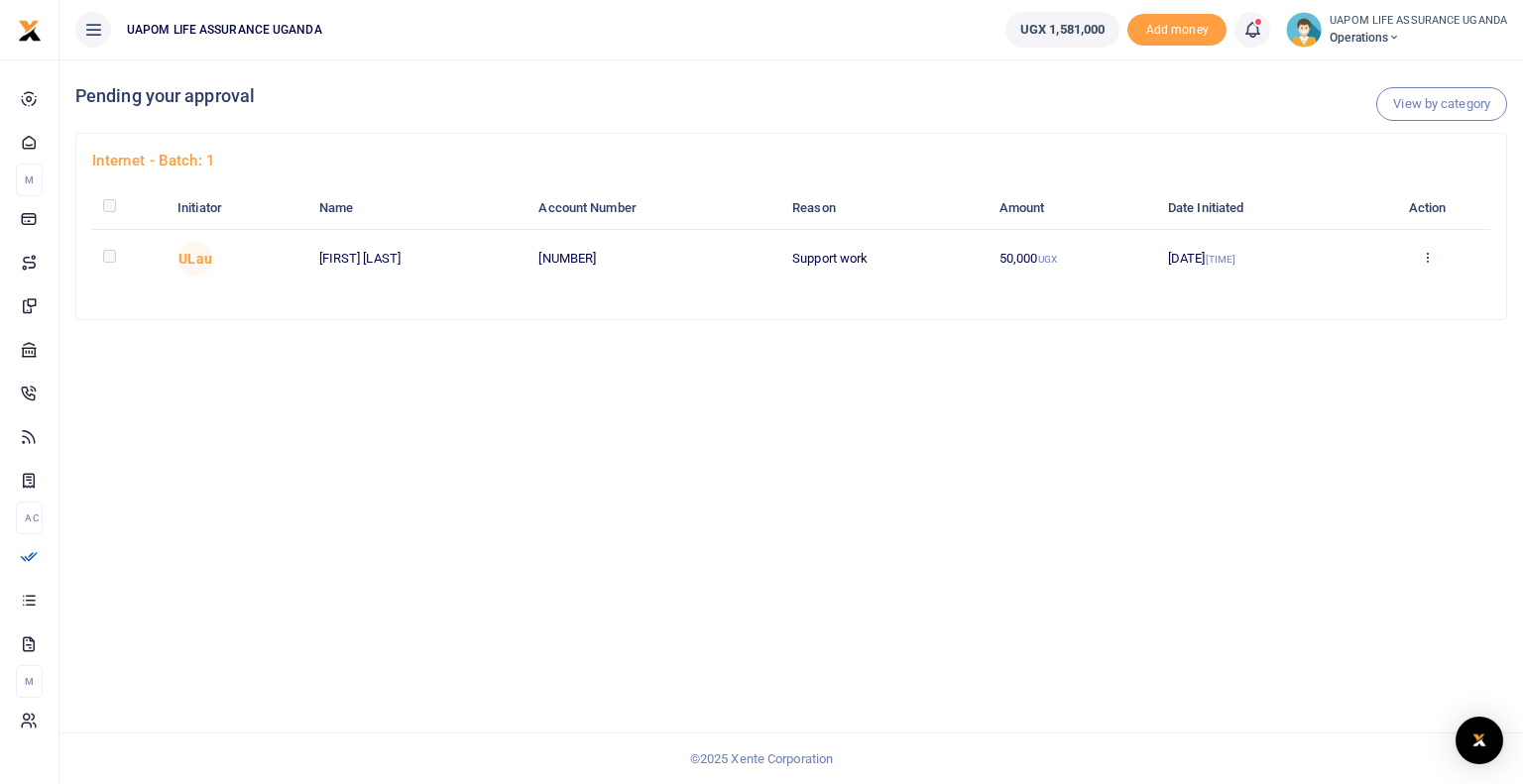 click at bounding box center [1427, 257] 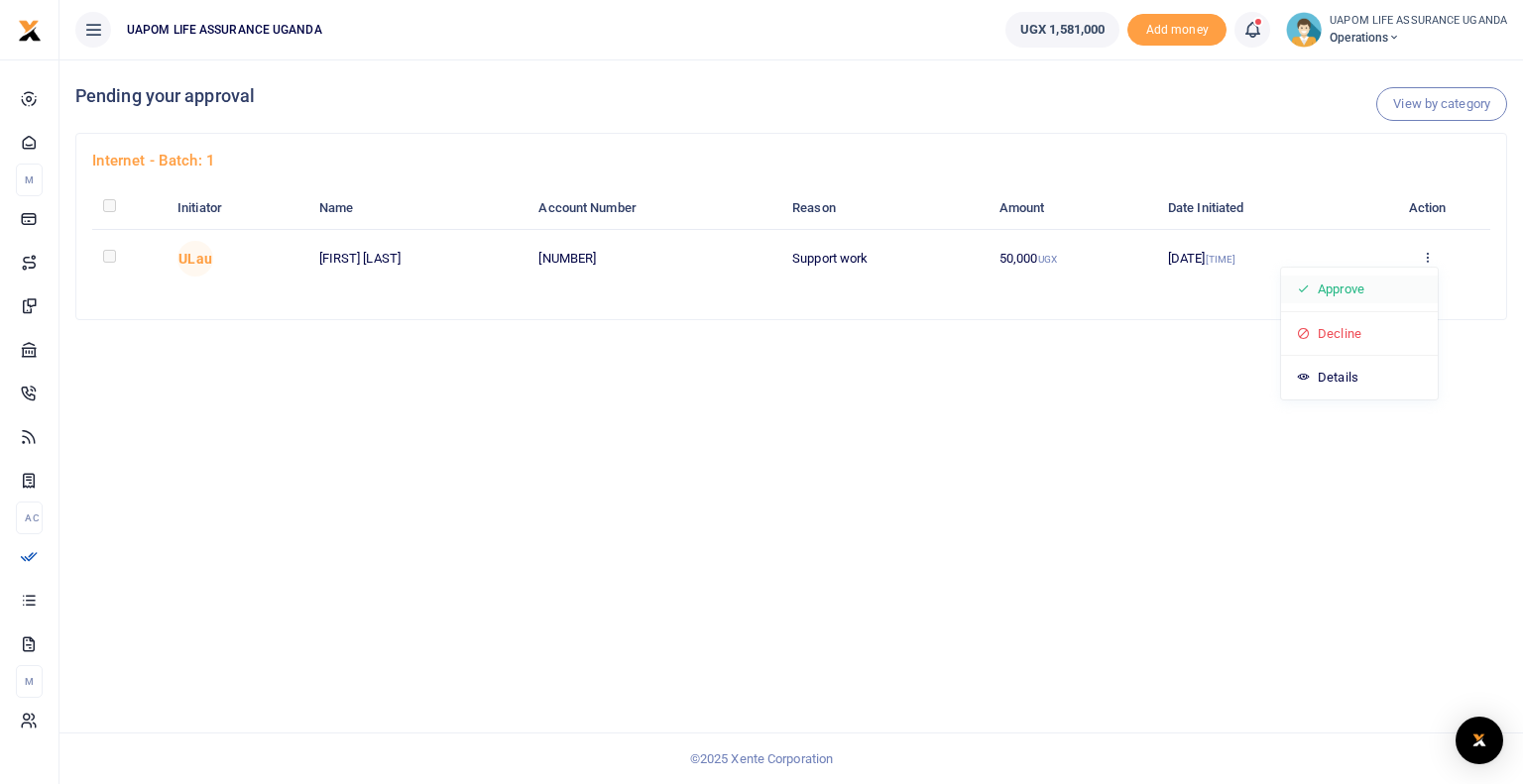 click on "Approve" at bounding box center (1359, 289) 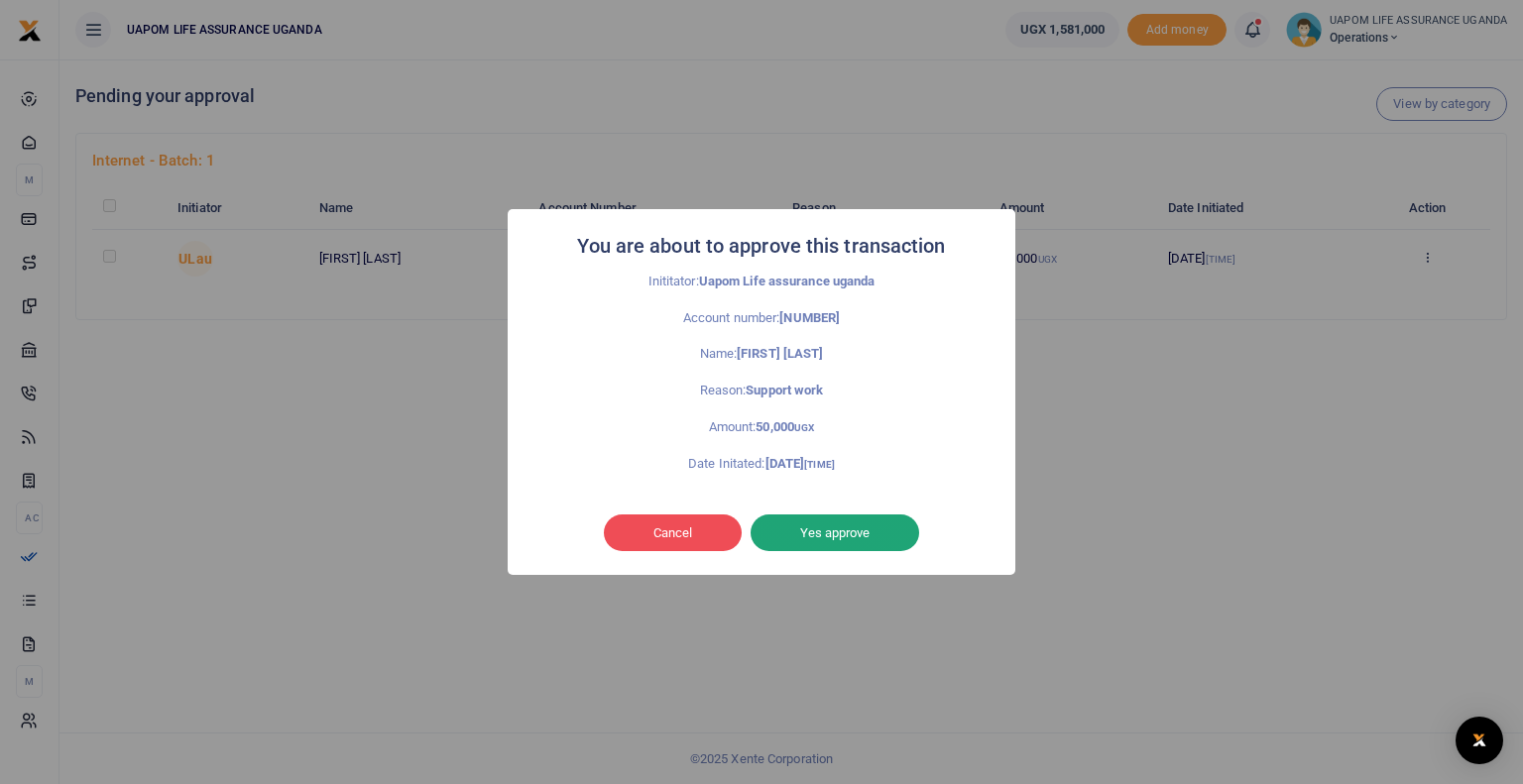 click on "Yes approve" at bounding box center (835, 533) 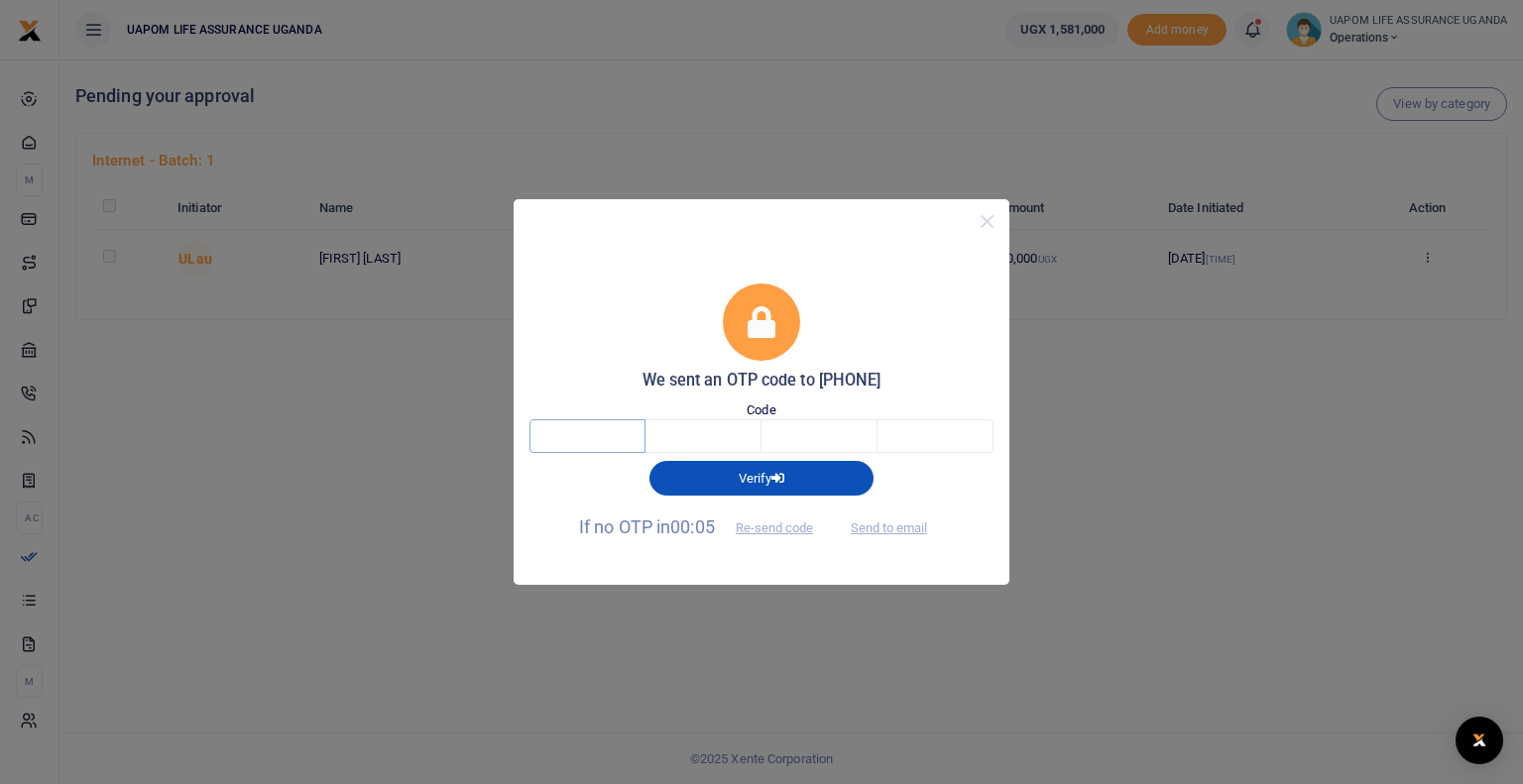 click at bounding box center [587, 436] 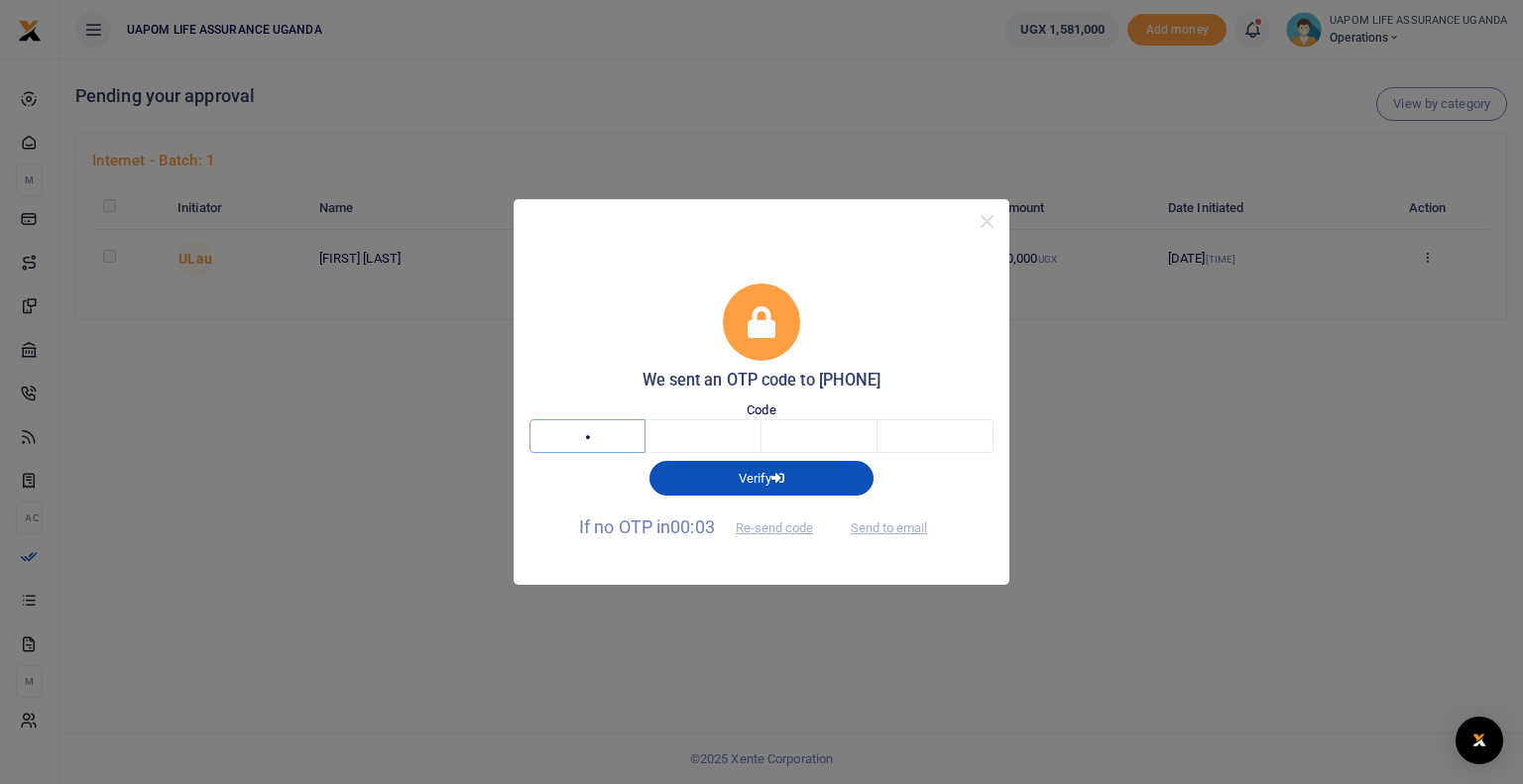 type on "8" 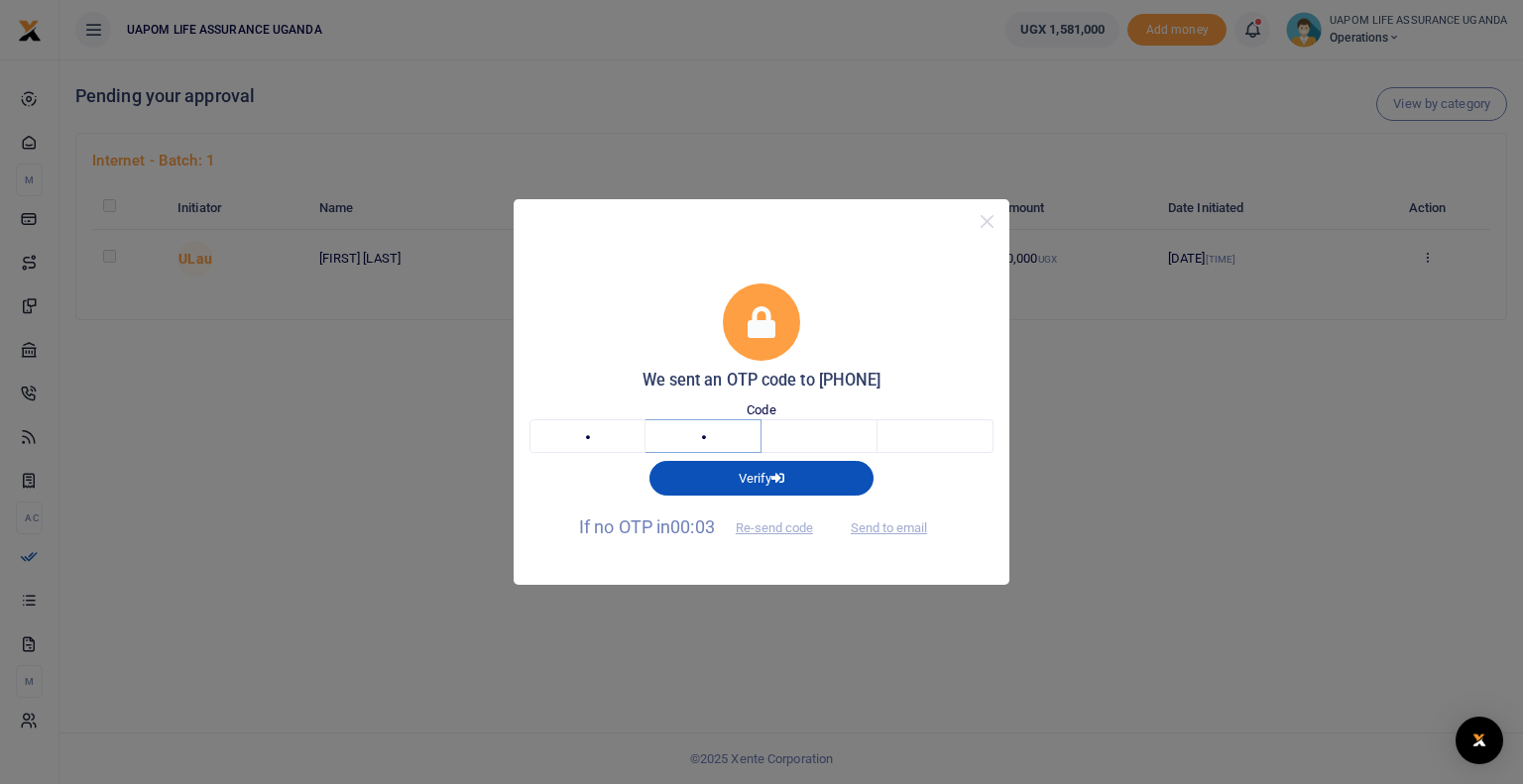type on "9" 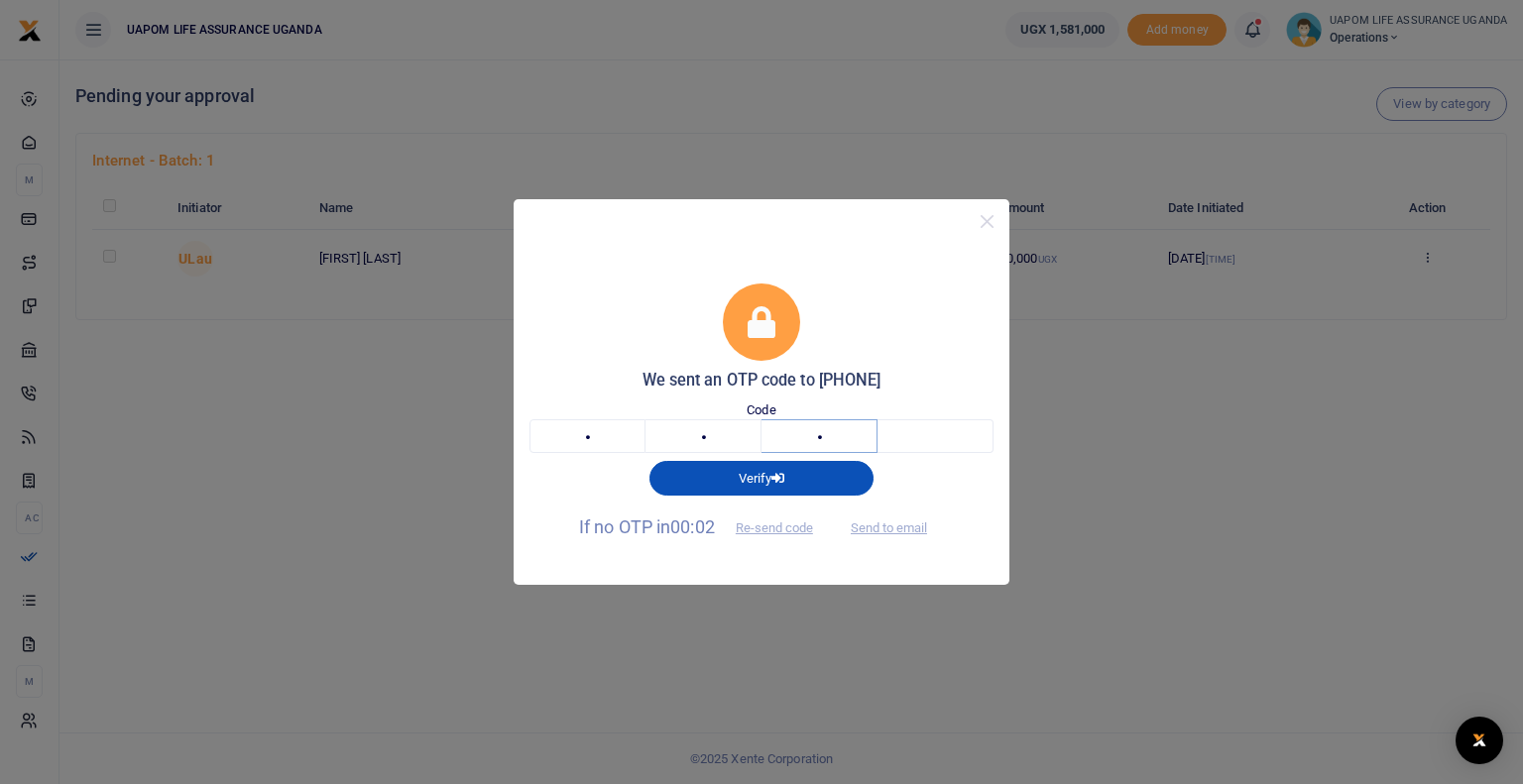 type on "1" 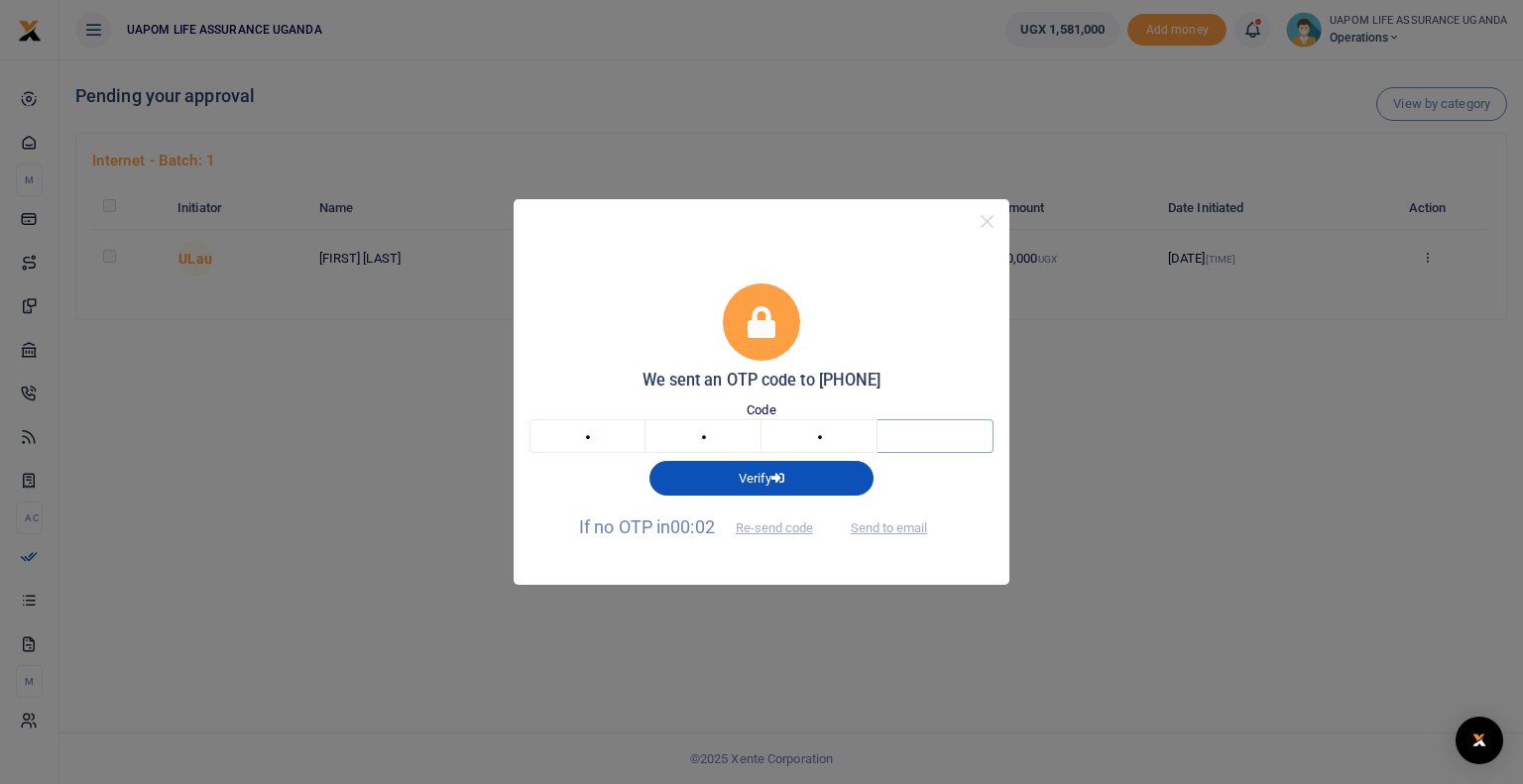 type on "4" 